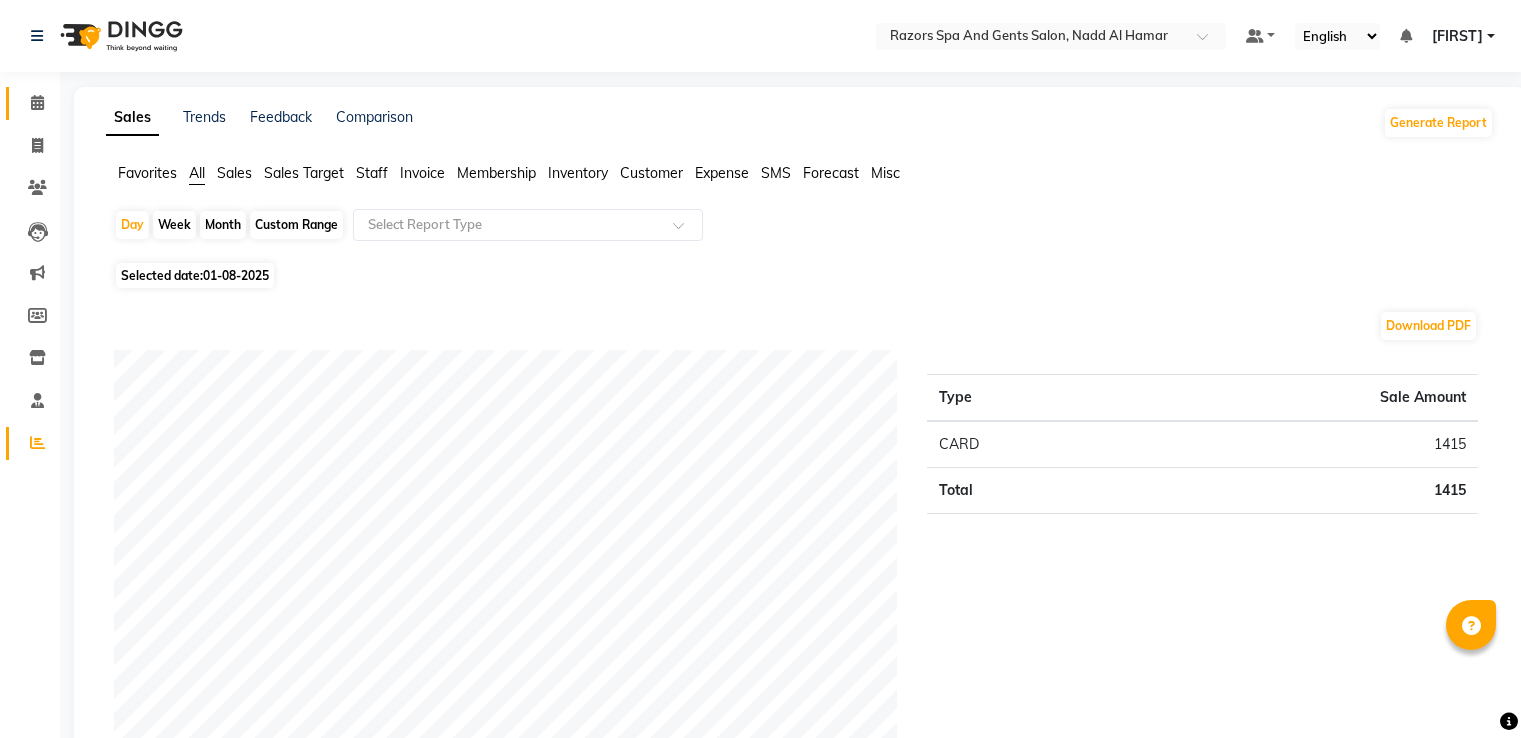 scroll, scrollTop: 0, scrollLeft: 0, axis: both 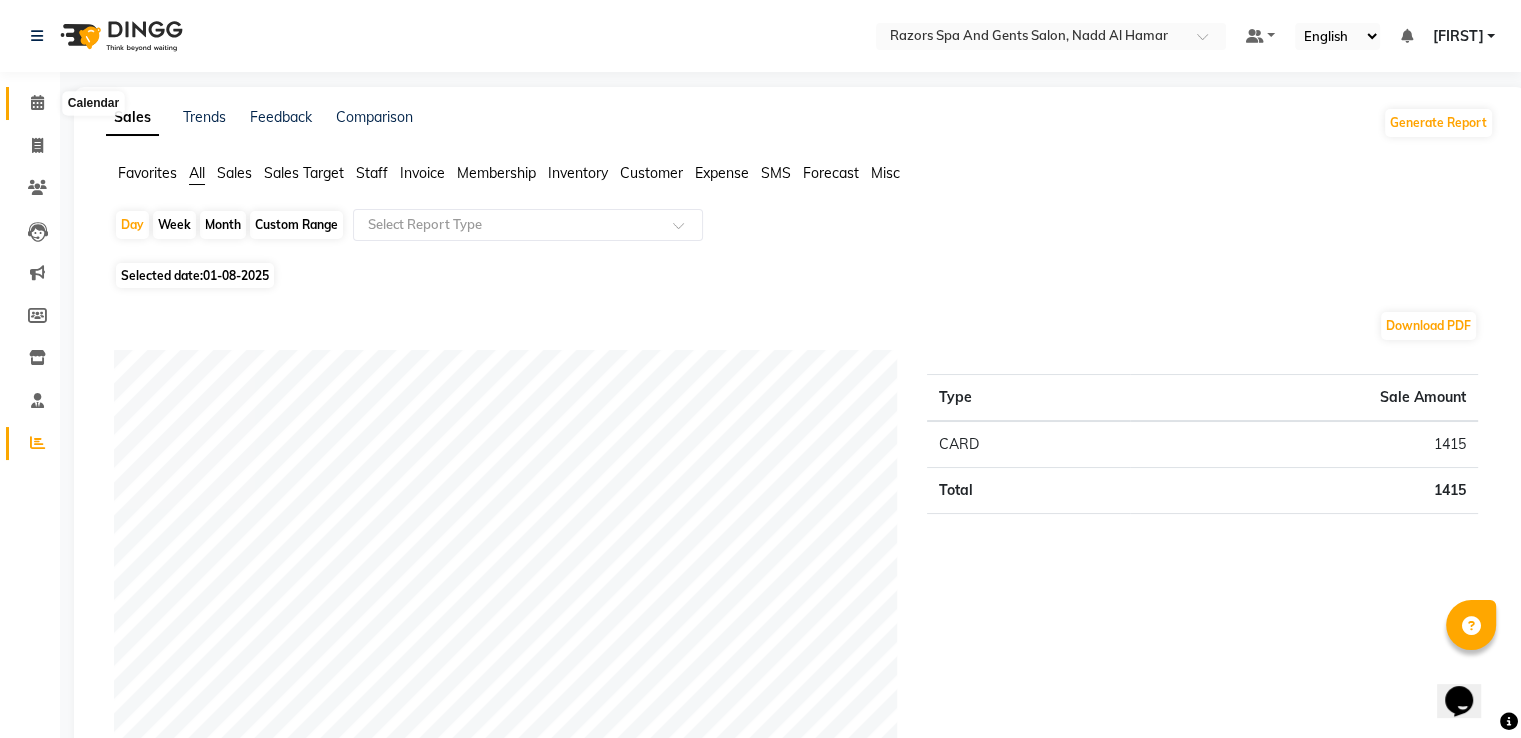 click 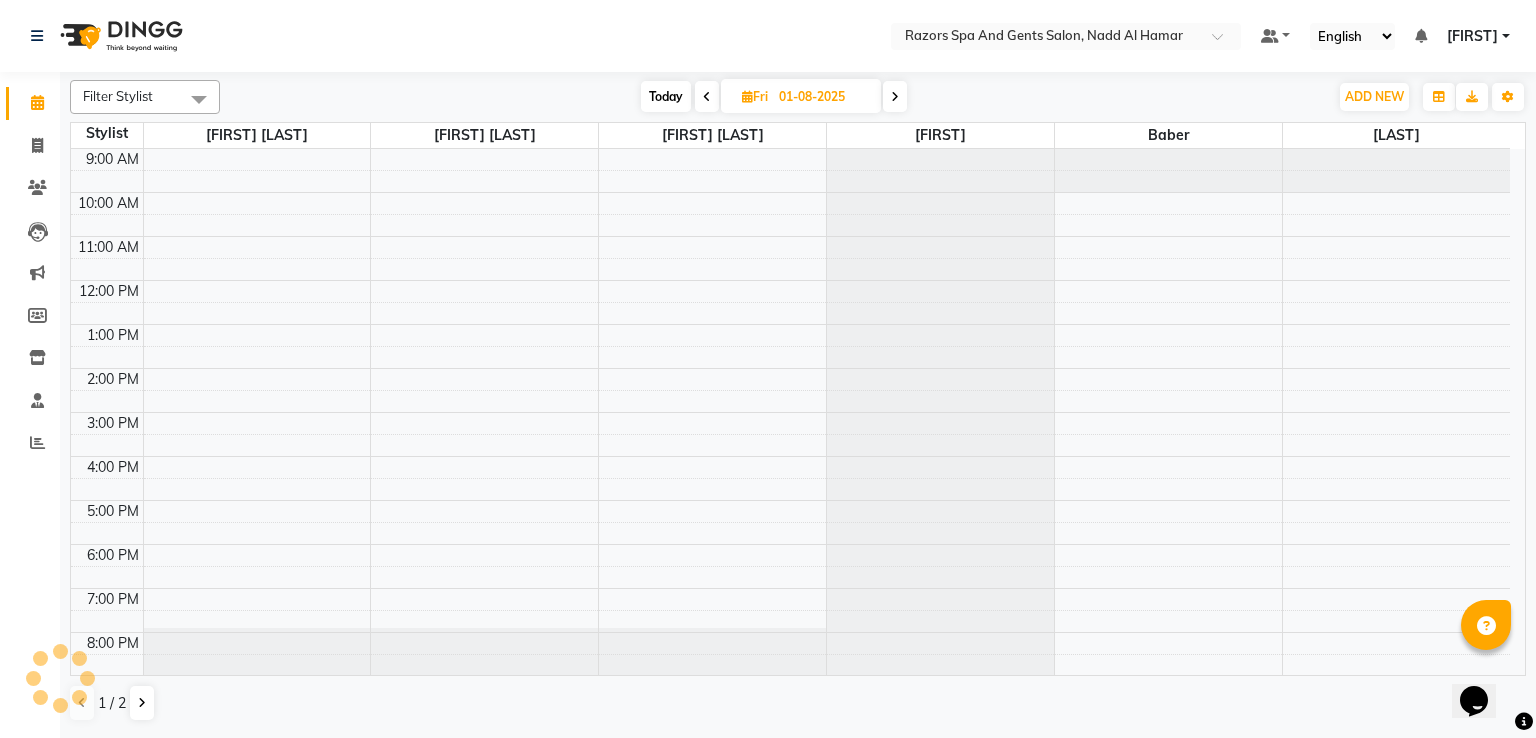 scroll, scrollTop: 0, scrollLeft: 0, axis: both 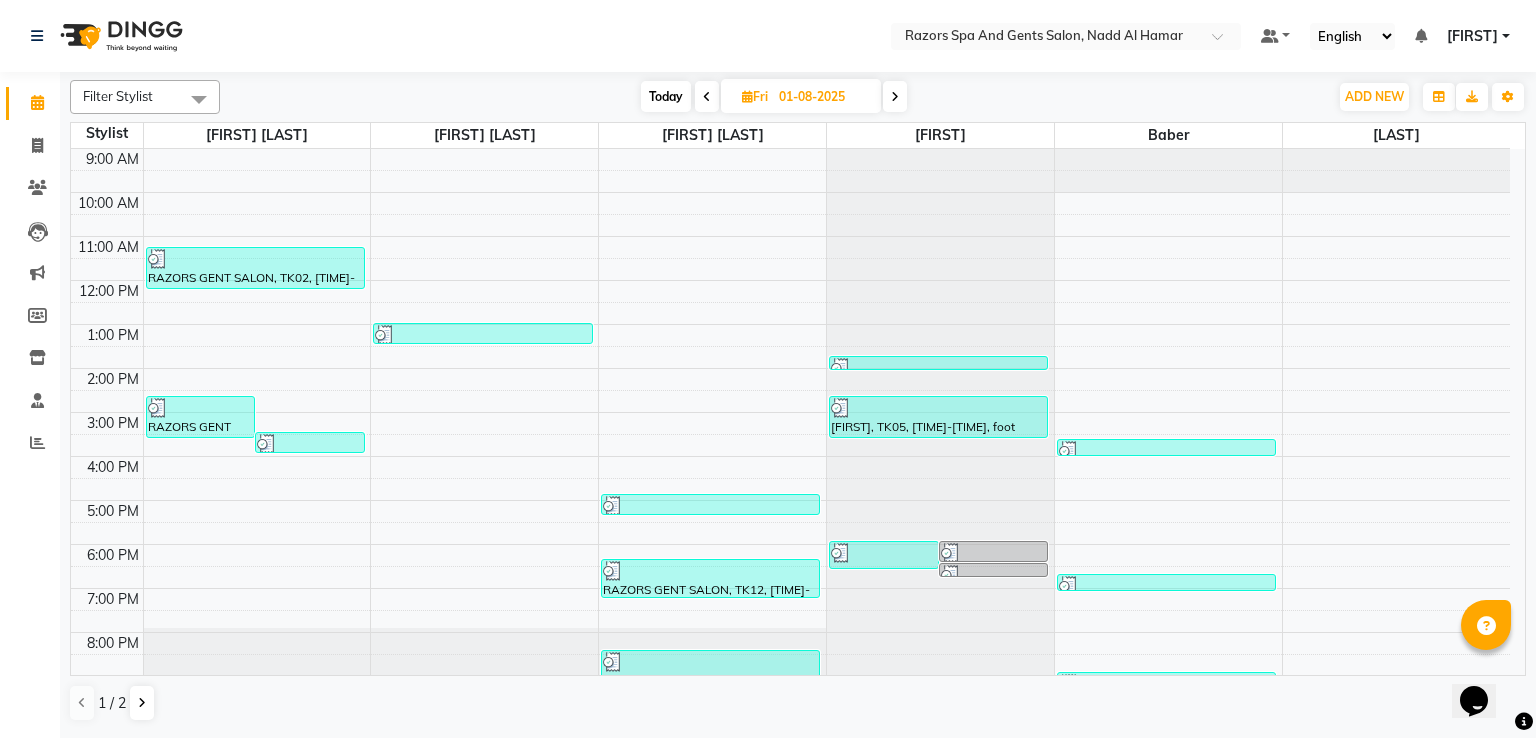 click at bounding box center [895, 96] 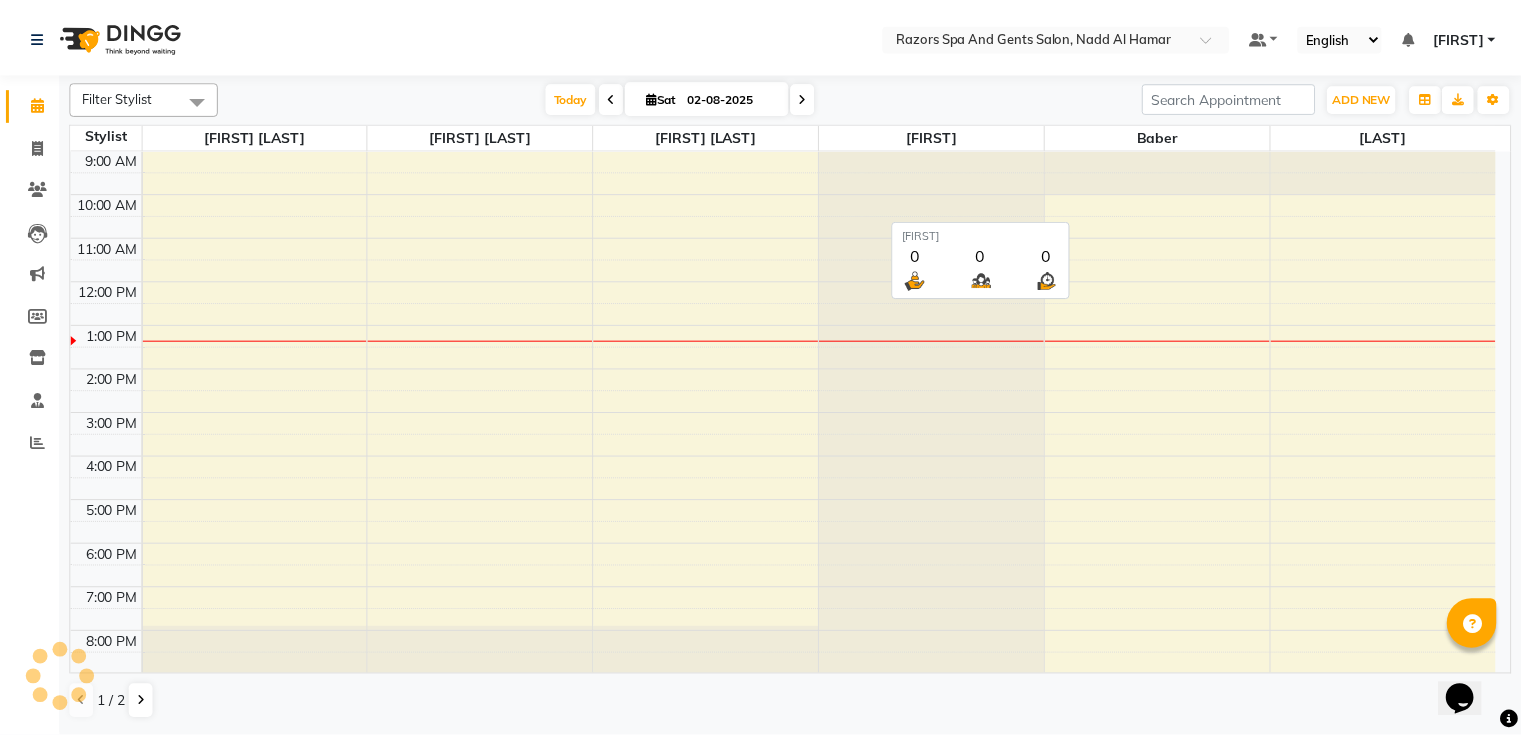 scroll, scrollTop: 126, scrollLeft: 0, axis: vertical 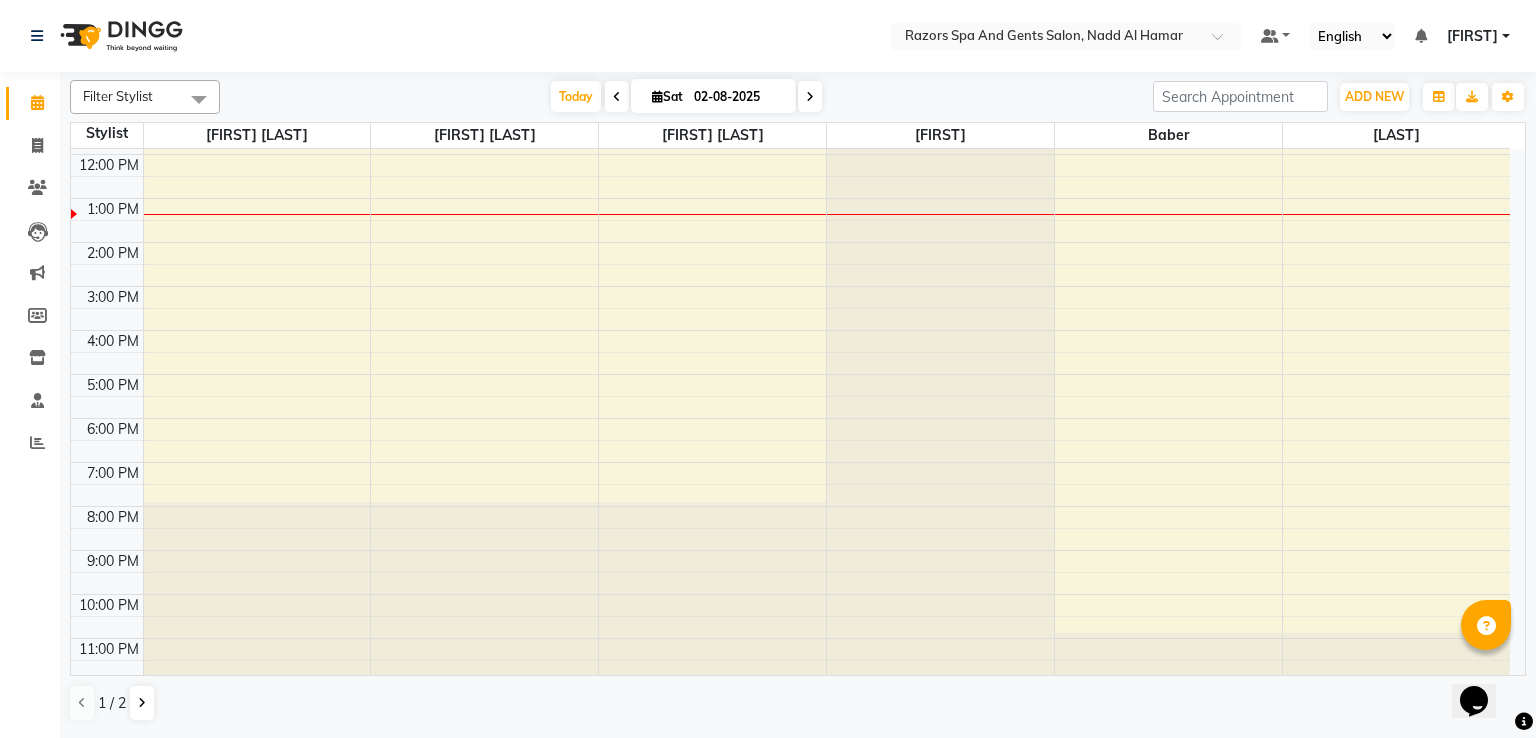 click on "9:00 AM 10:00 AM 11:00 AM 12:00 PM 1:00 PM 2:00 PM 3:00 PM 4:00 PM 5:00 PM 6:00 PM 7:00 PM 8:00 PM 9:00 PM 10:00 PM 11:00 PM" at bounding box center (790, 352) 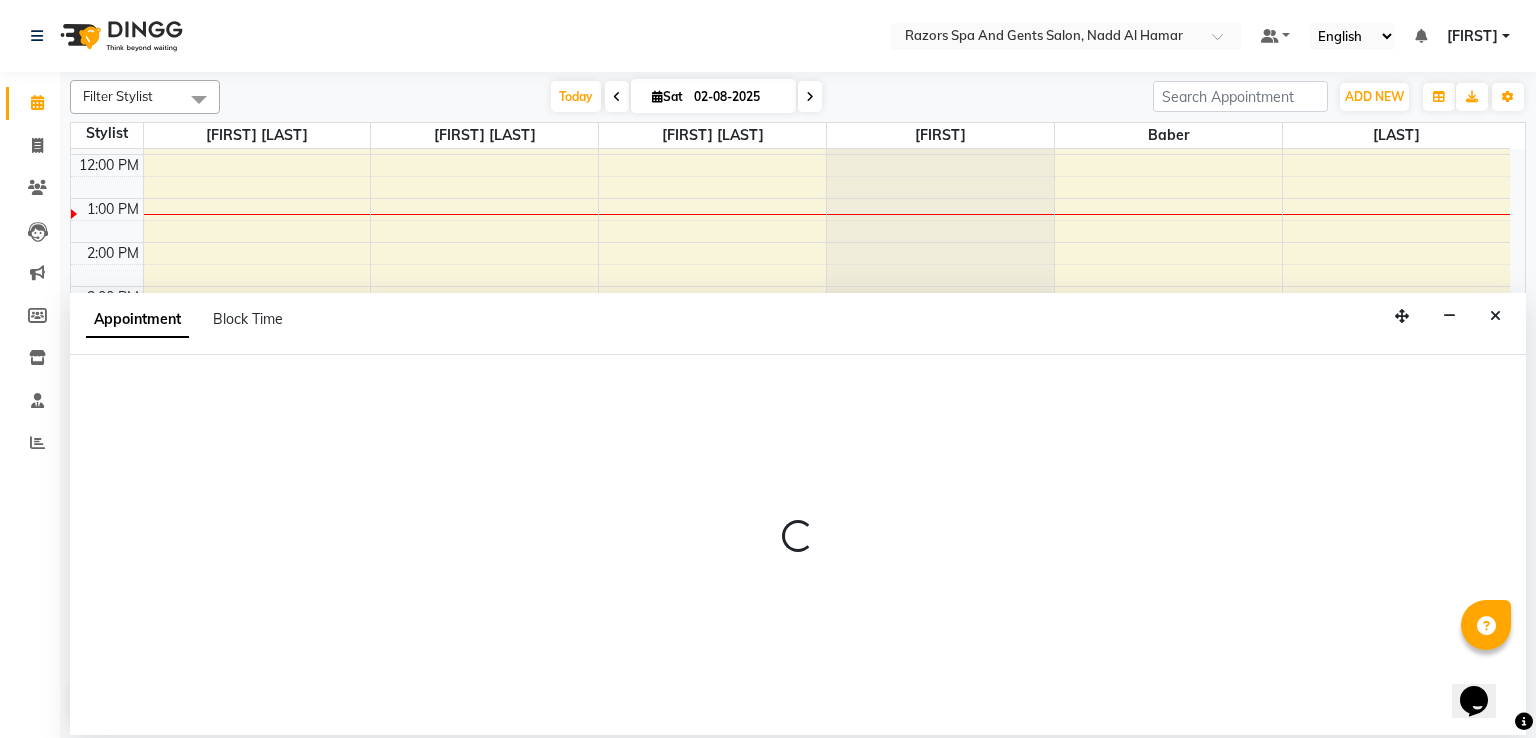 select on "81370" 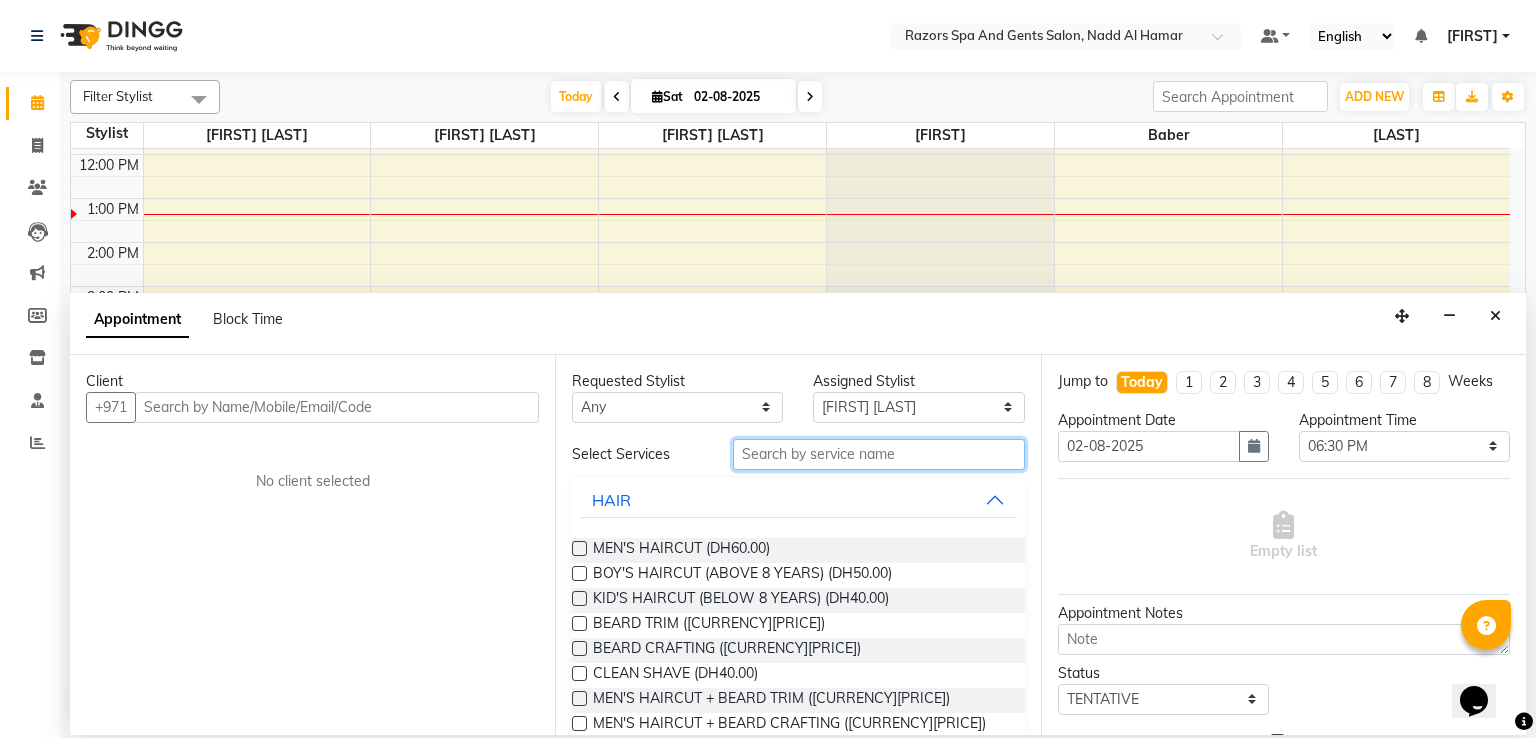 click at bounding box center [879, 454] 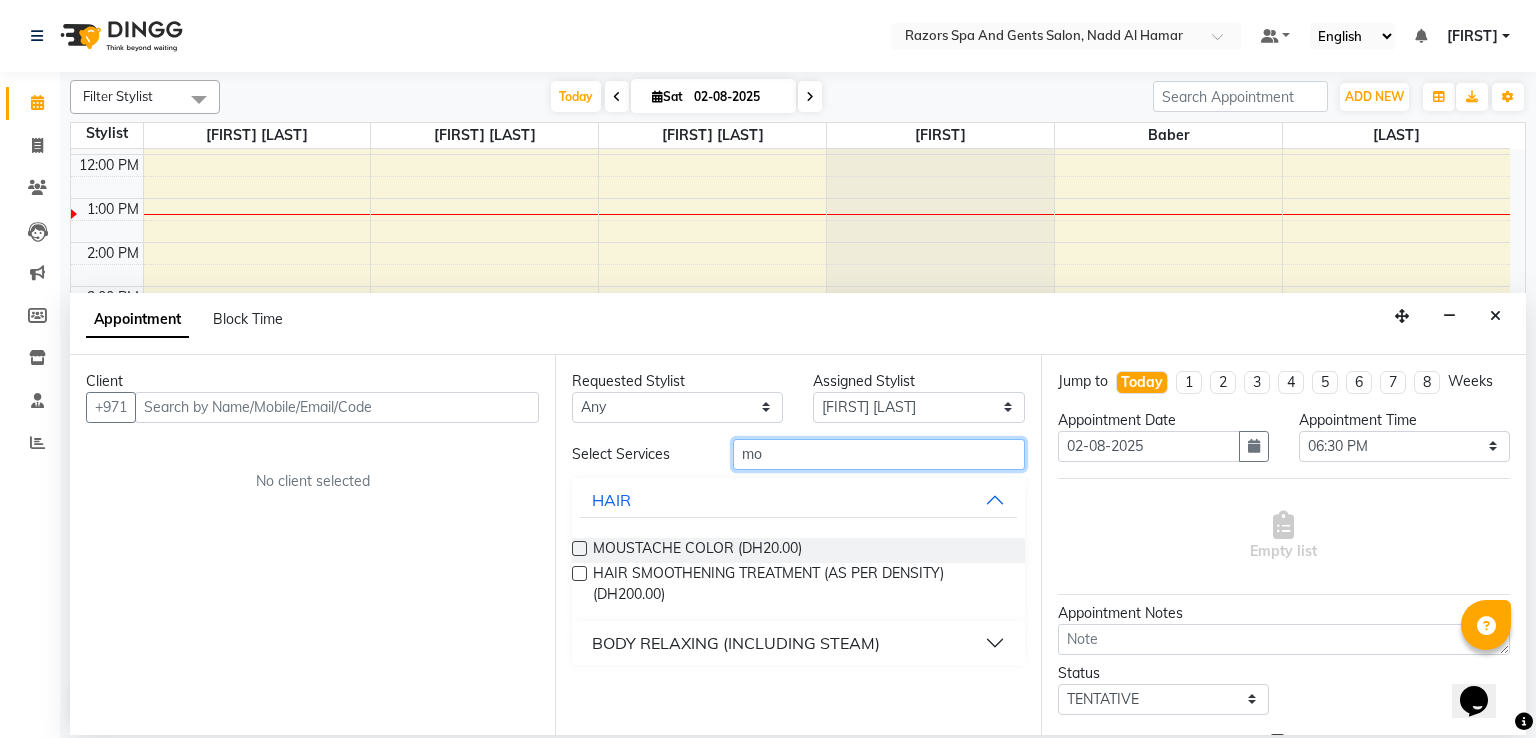 type on "m" 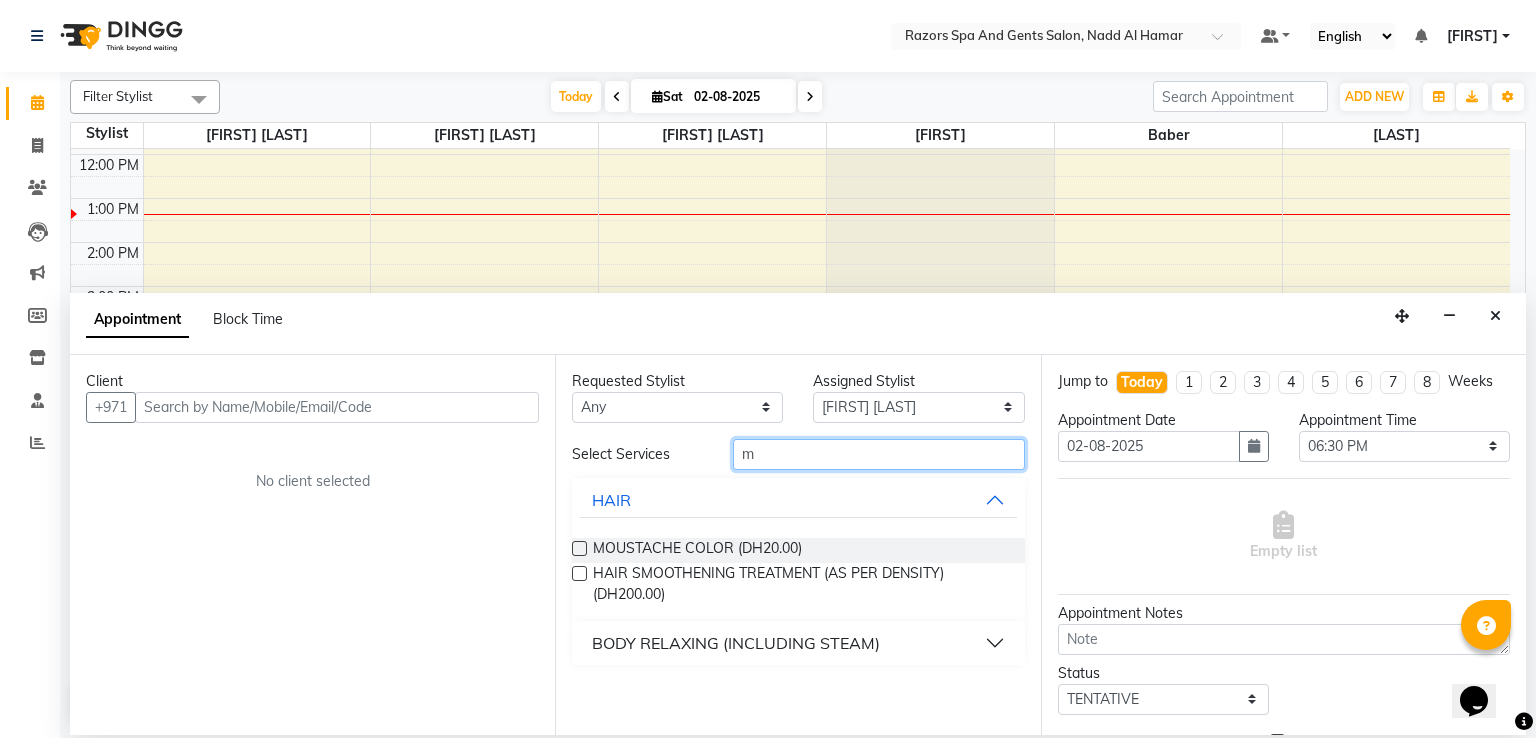 type 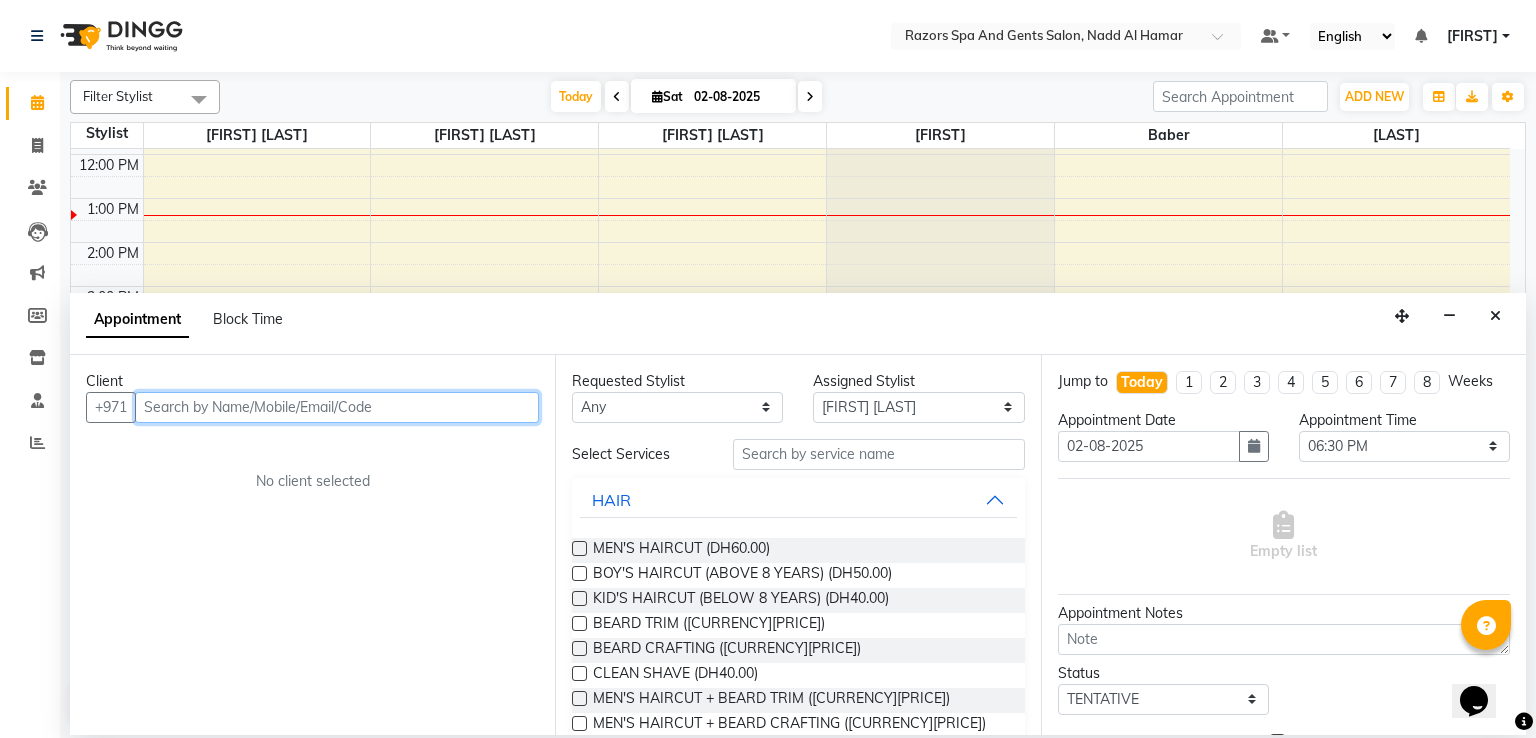 click at bounding box center (337, 407) 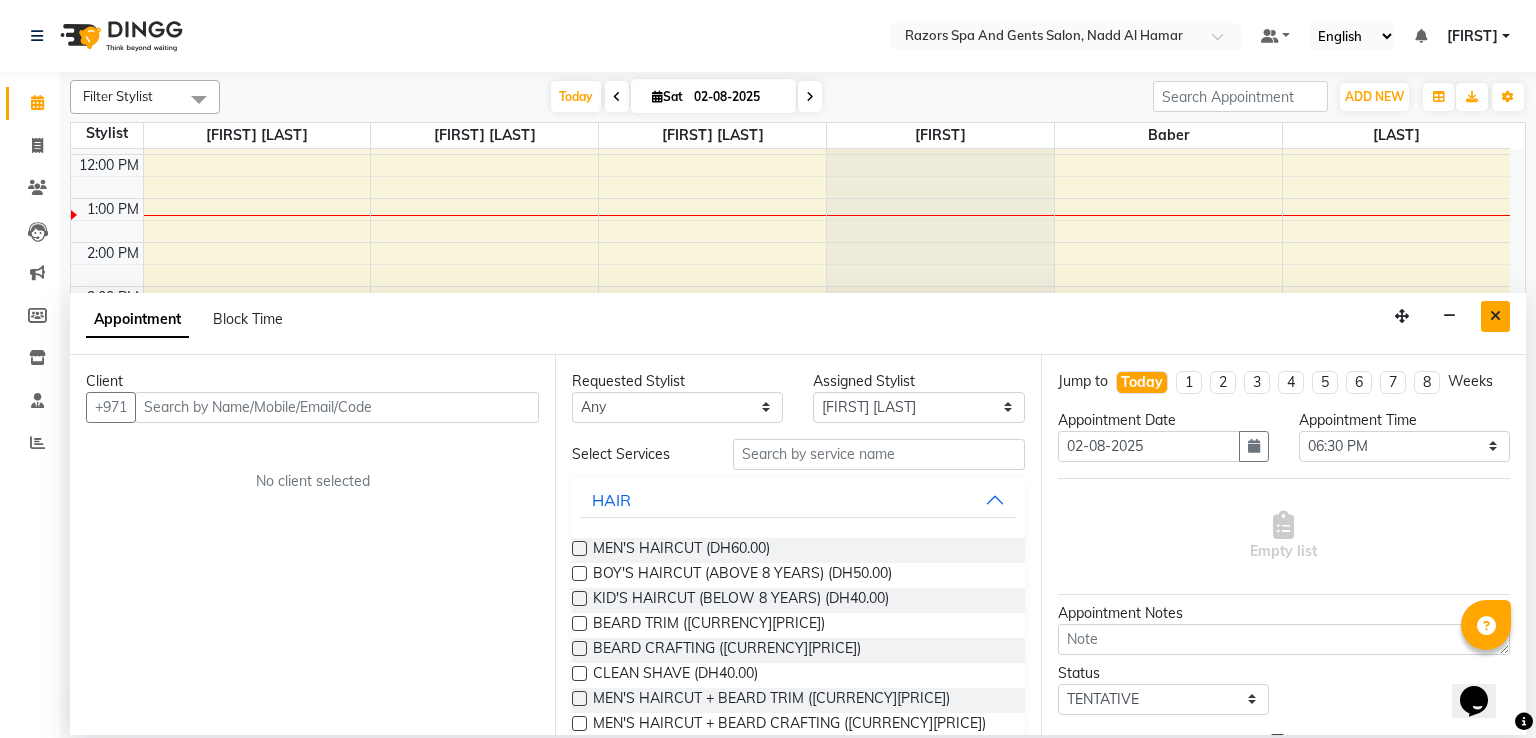 click at bounding box center [1495, 316] 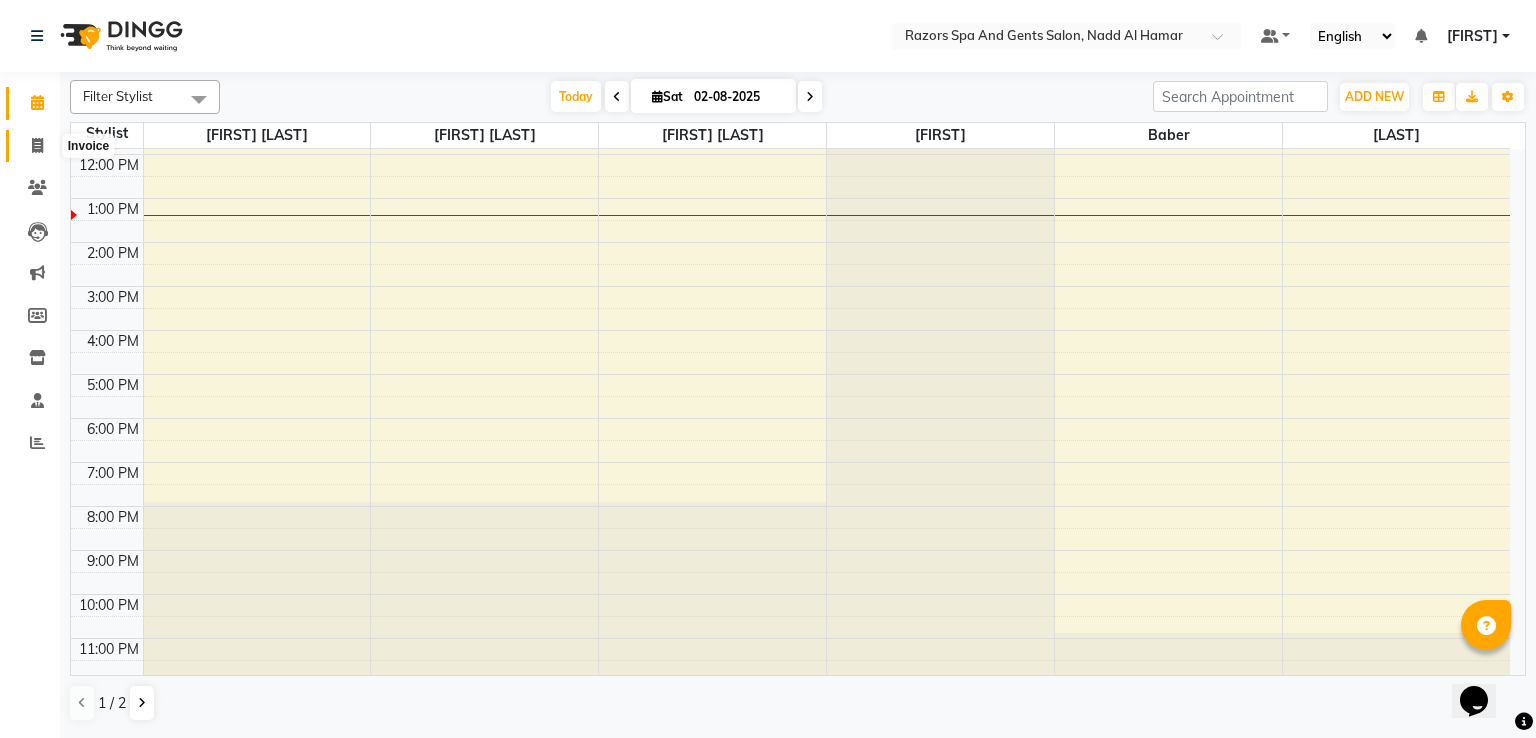 click 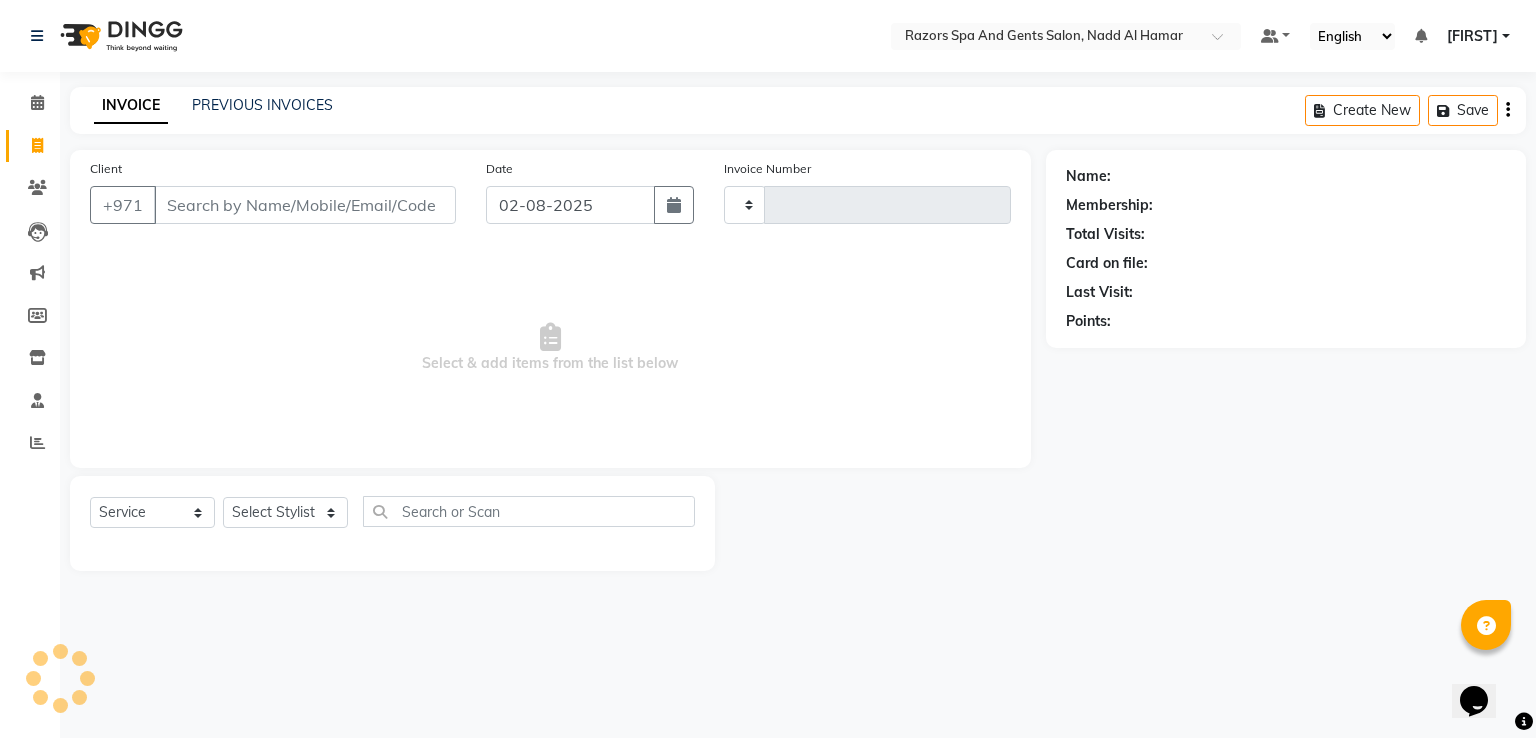 type on "0617" 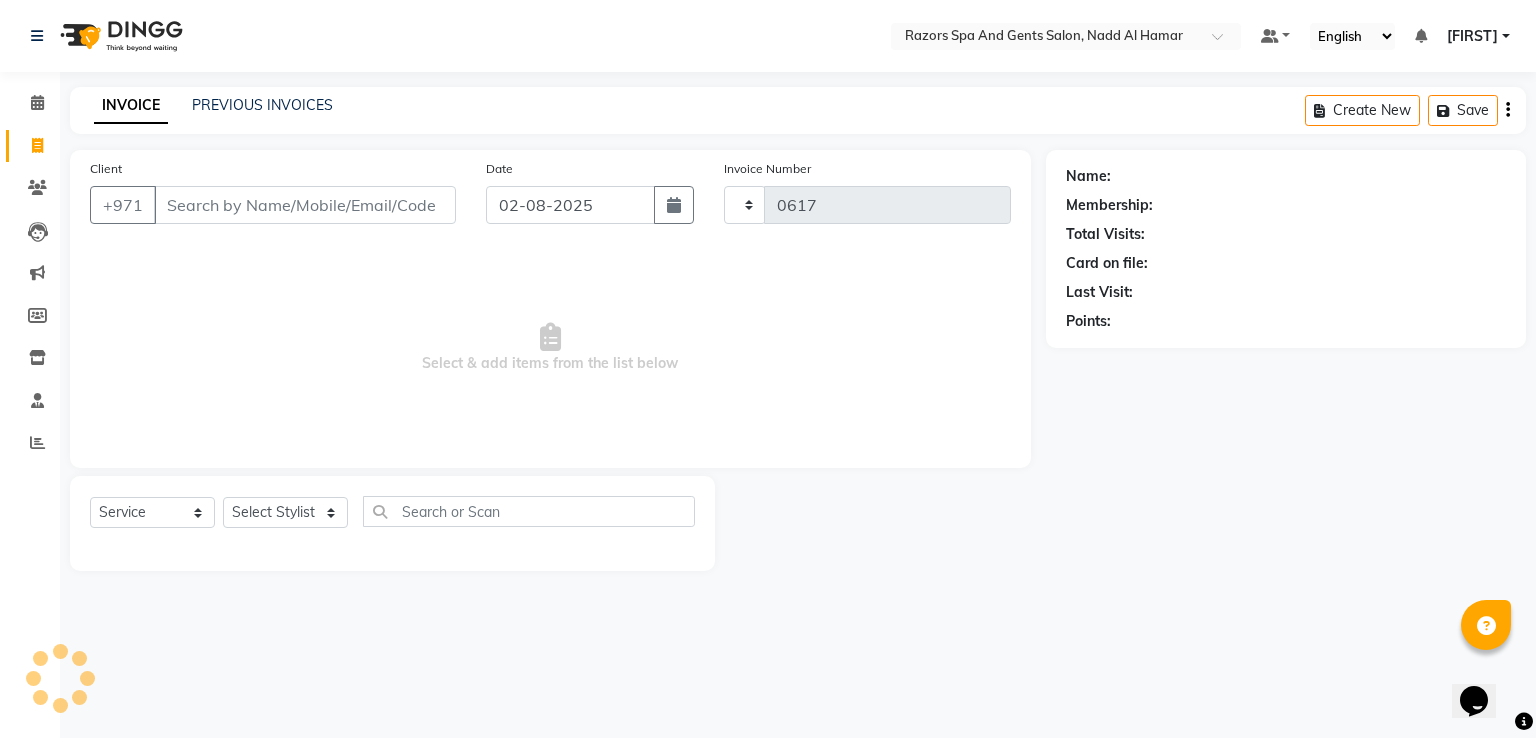 select on "8419" 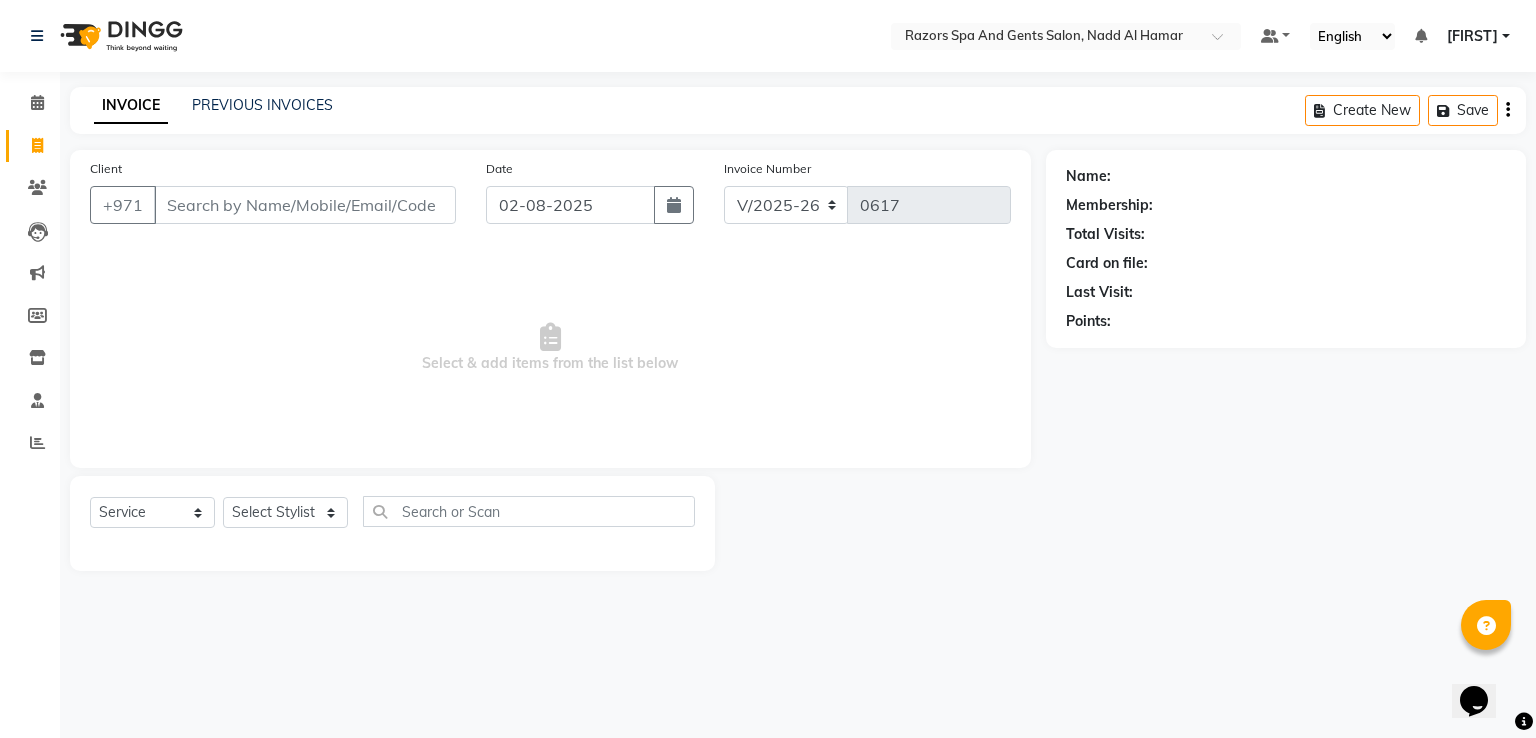 click on "Client" at bounding box center (305, 205) 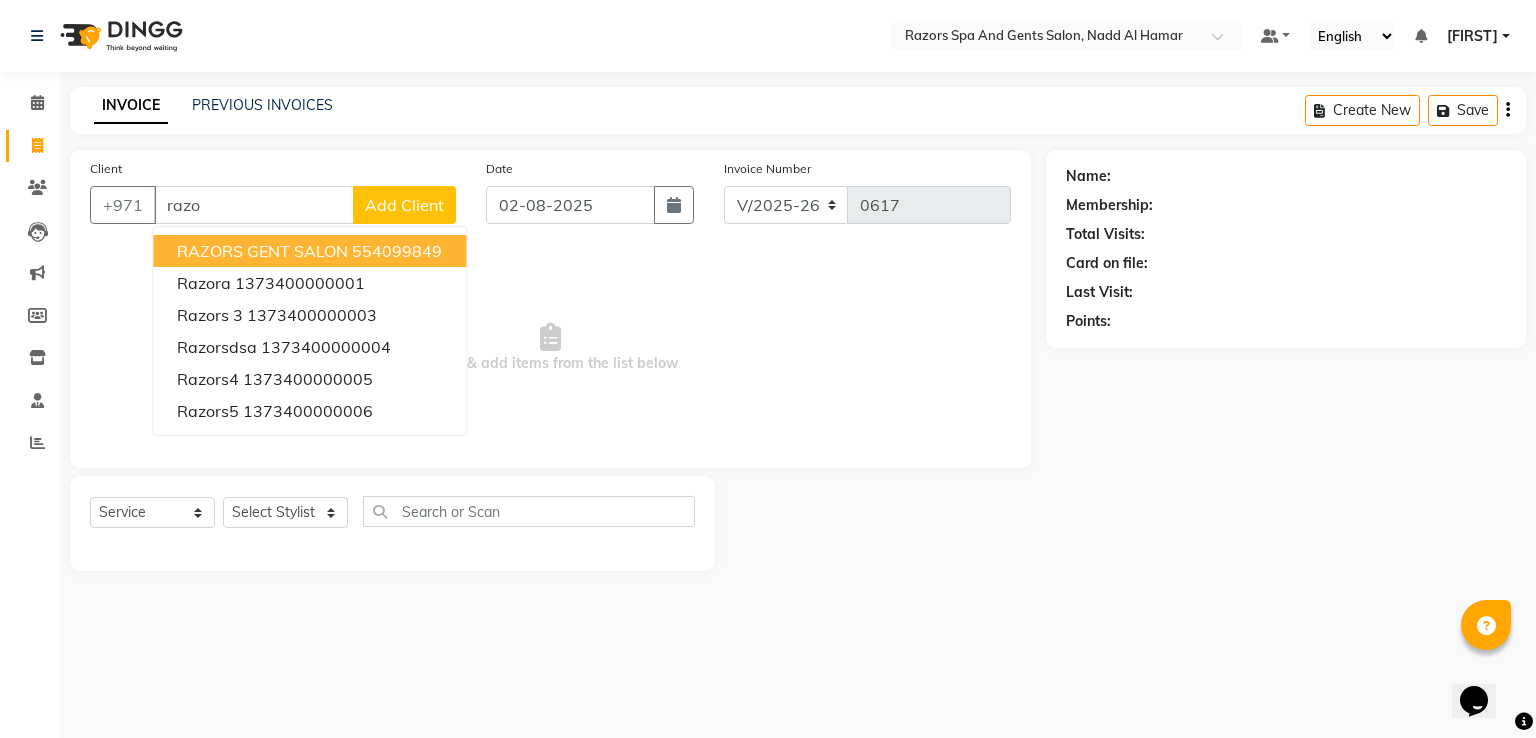 click on "RAZORS GENT SALON" at bounding box center [262, 251] 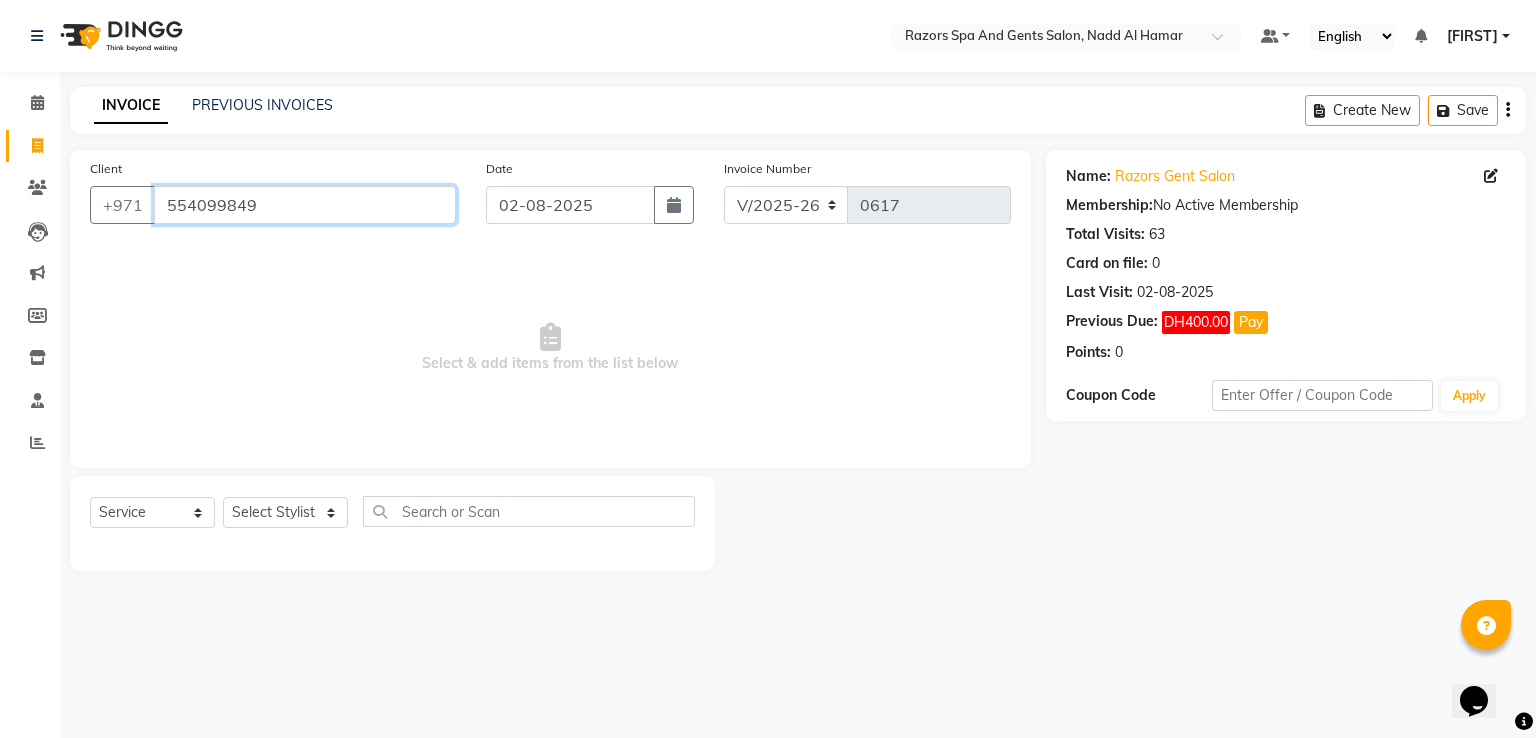 click on "554099849" at bounding box center (305, 205) 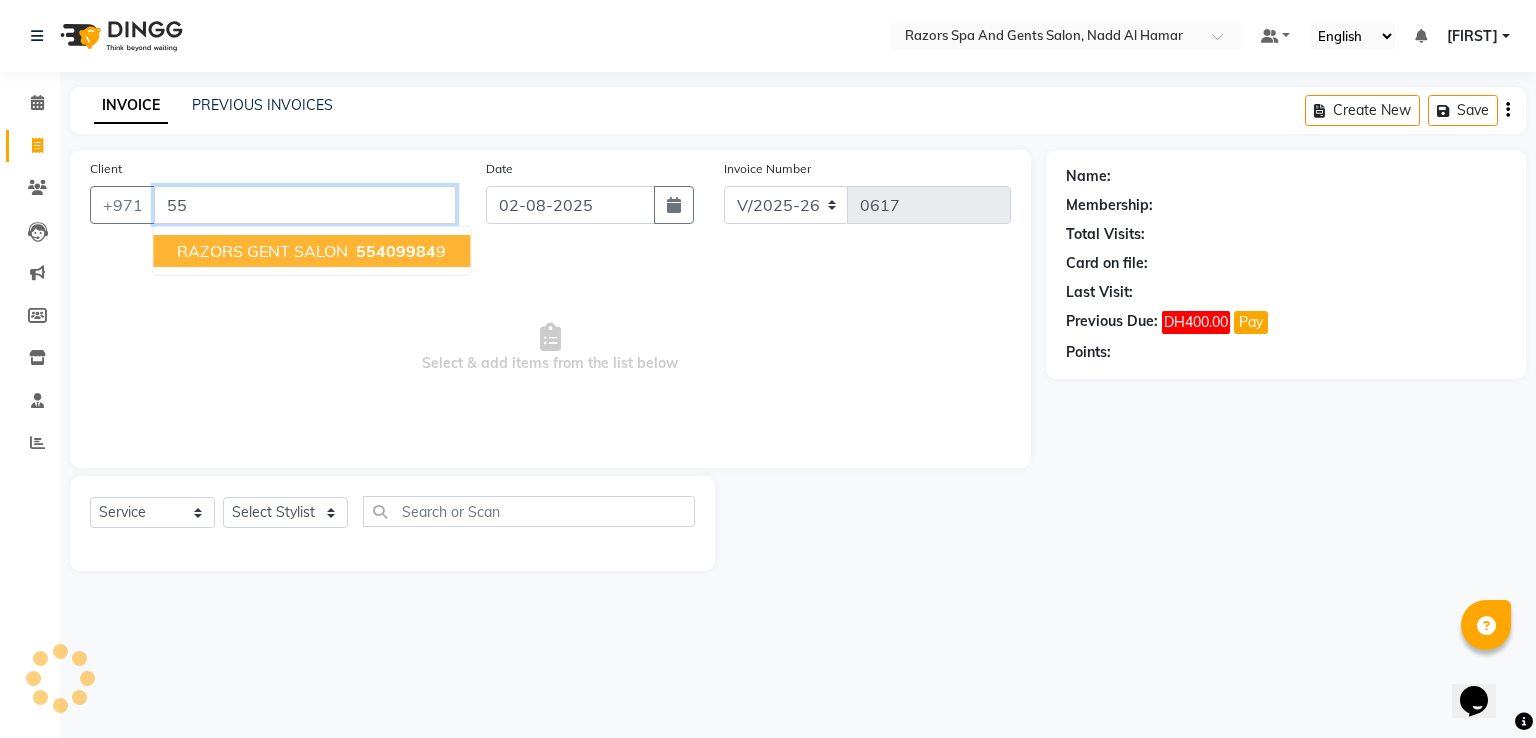 type on "5" 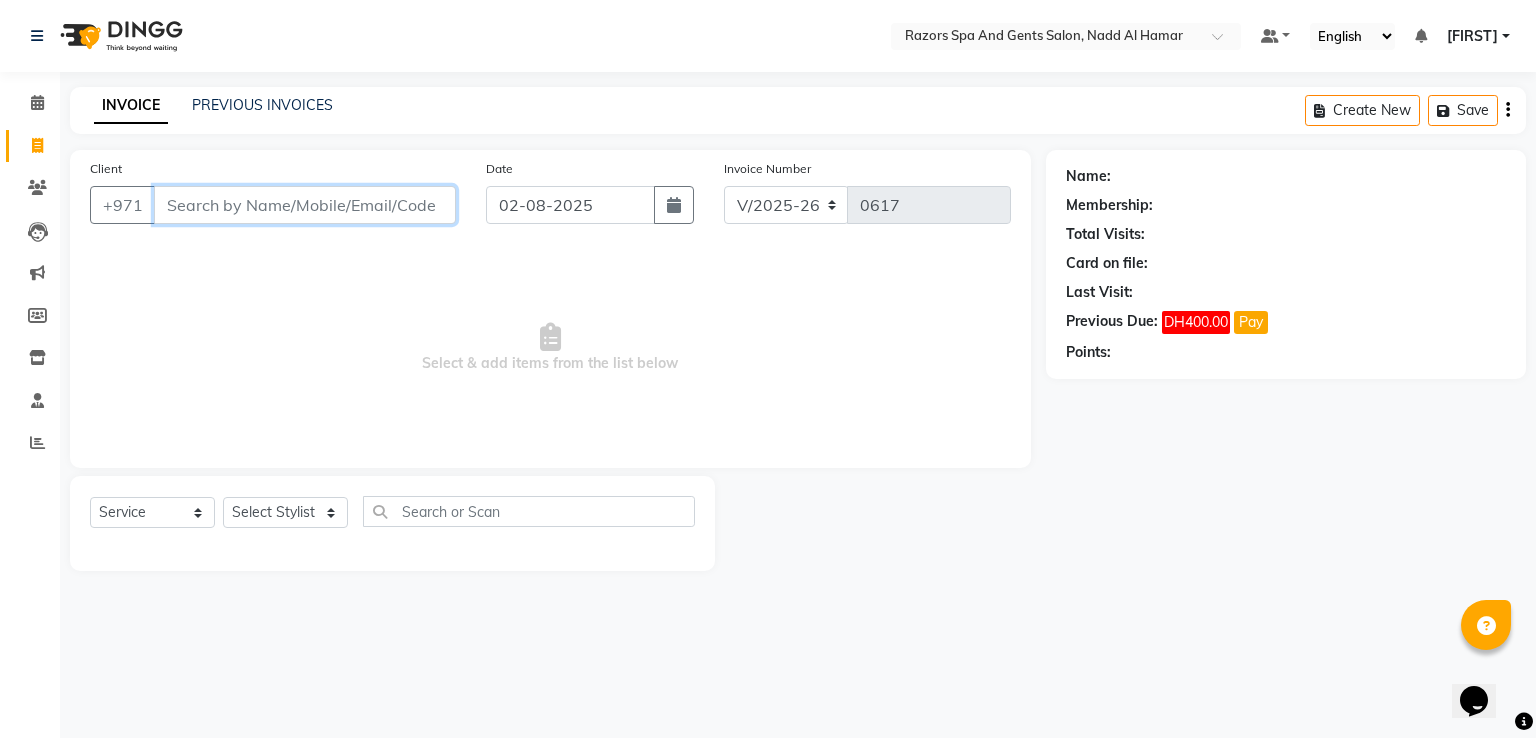 type on "m" 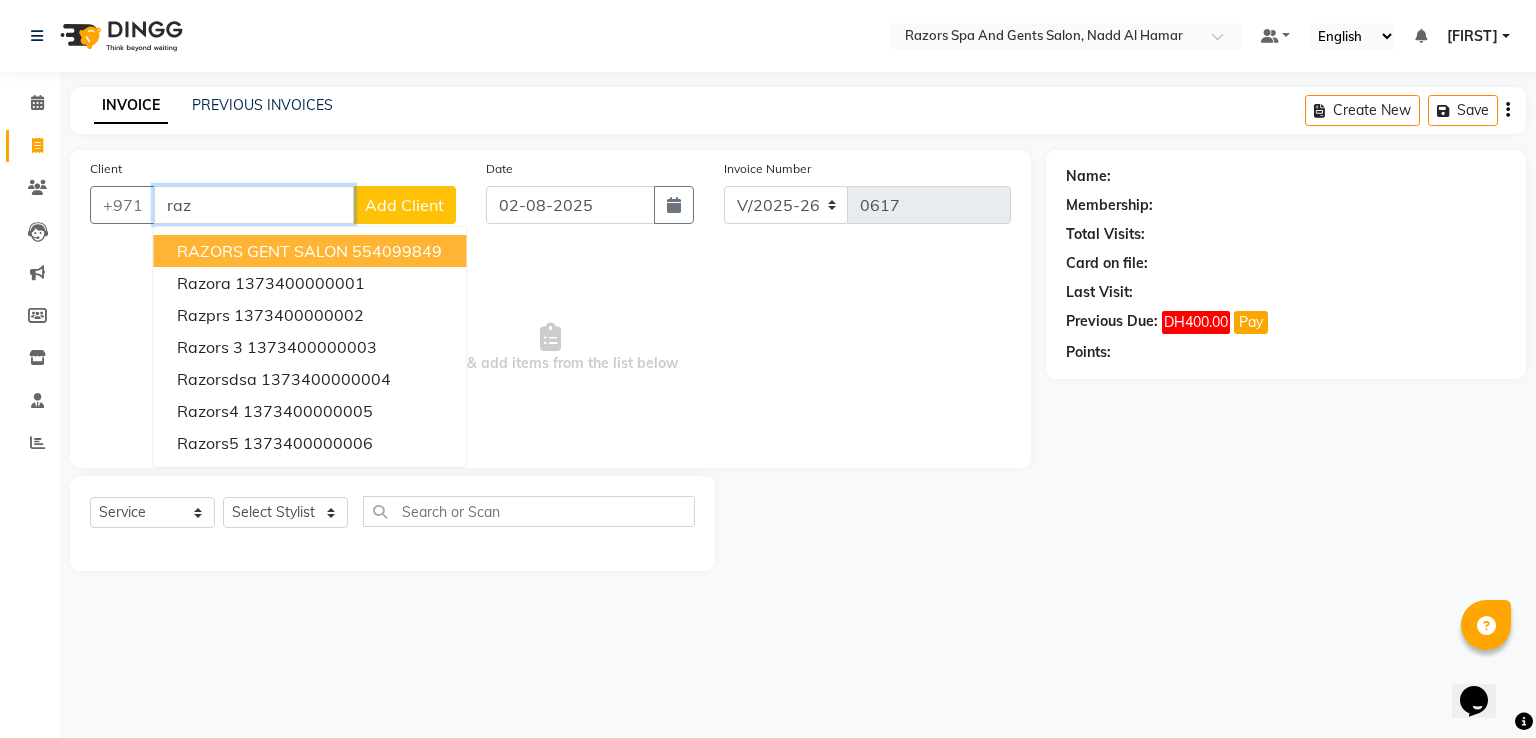 click on "554099849" at bounding box center [397, 251] 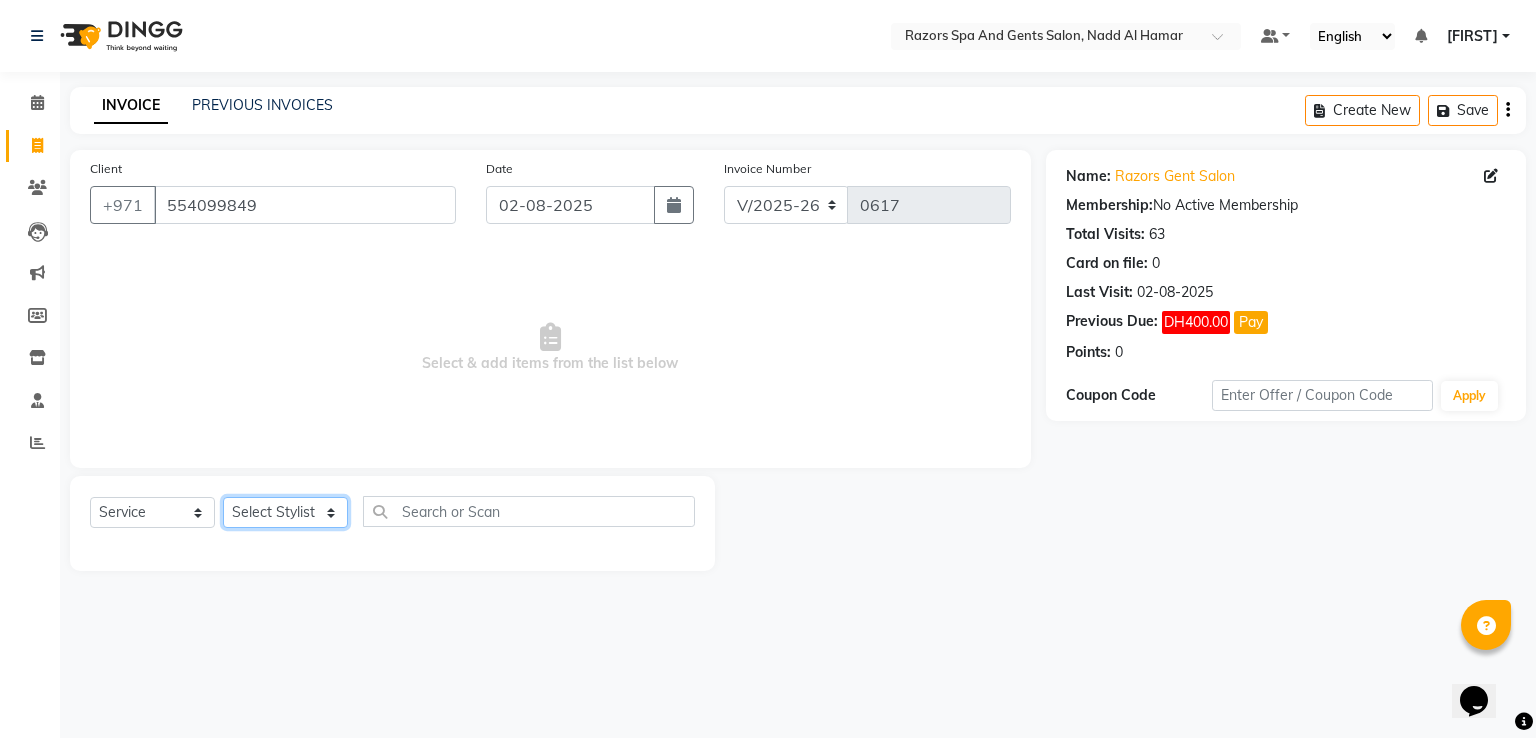 click on "Select Stylist [FIRST] [LAST] [FIRST] [LAST] [FIRST] [LAST] [FIRST] [LAST]" 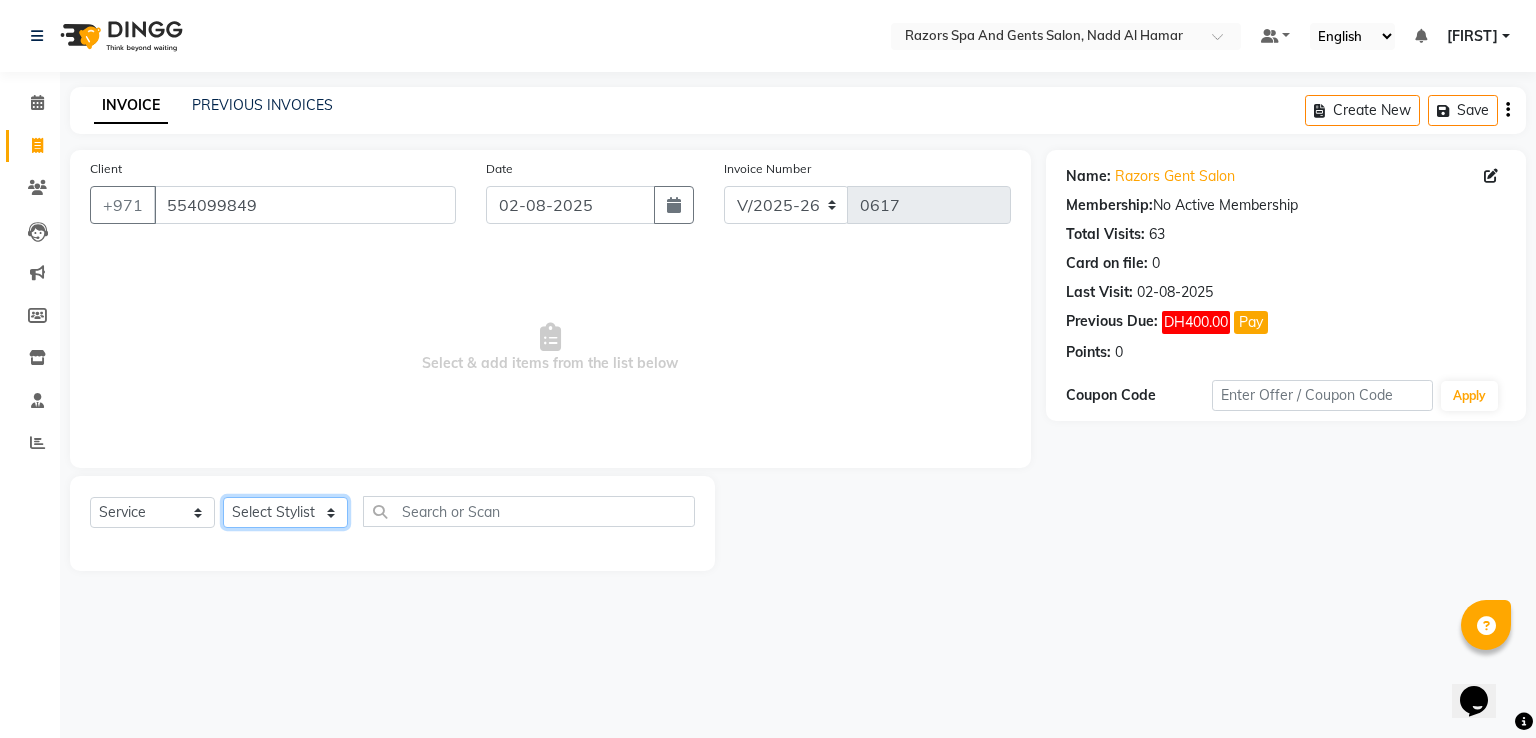 select on "81367" 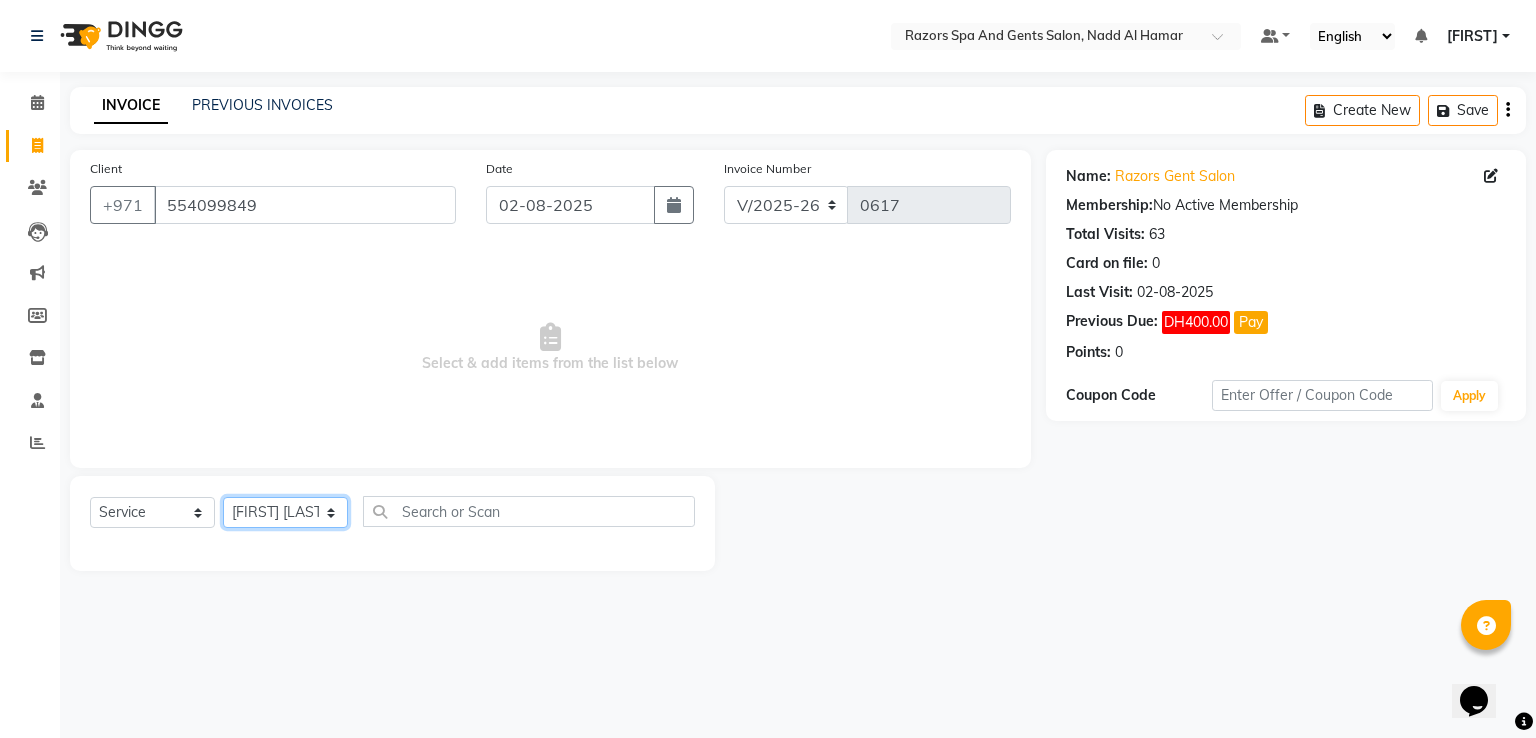 click on "Select Stylist [FIRST] [LAST] [FIRST] [LAST] [FIRST] [LAST] [FIRST] [LAST]" 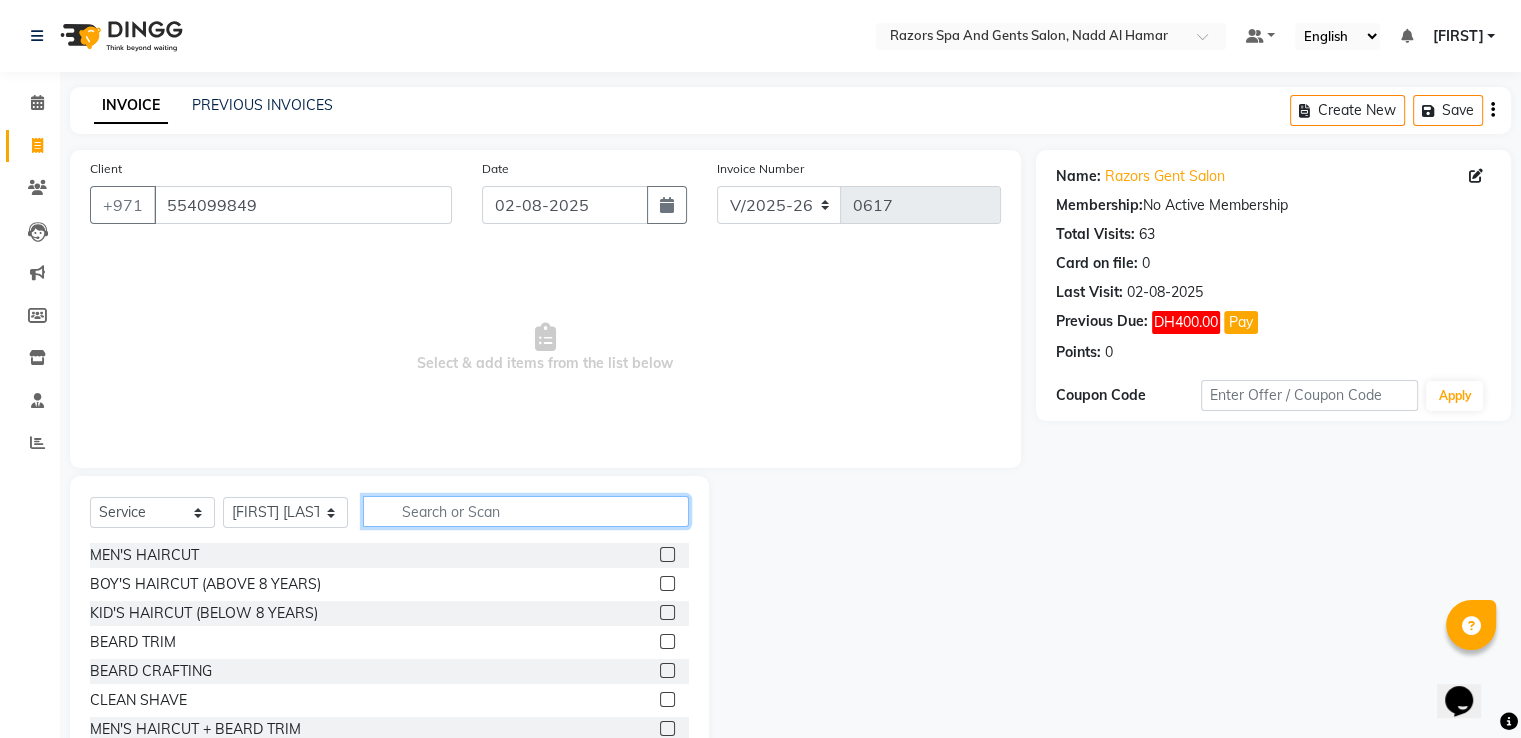 click 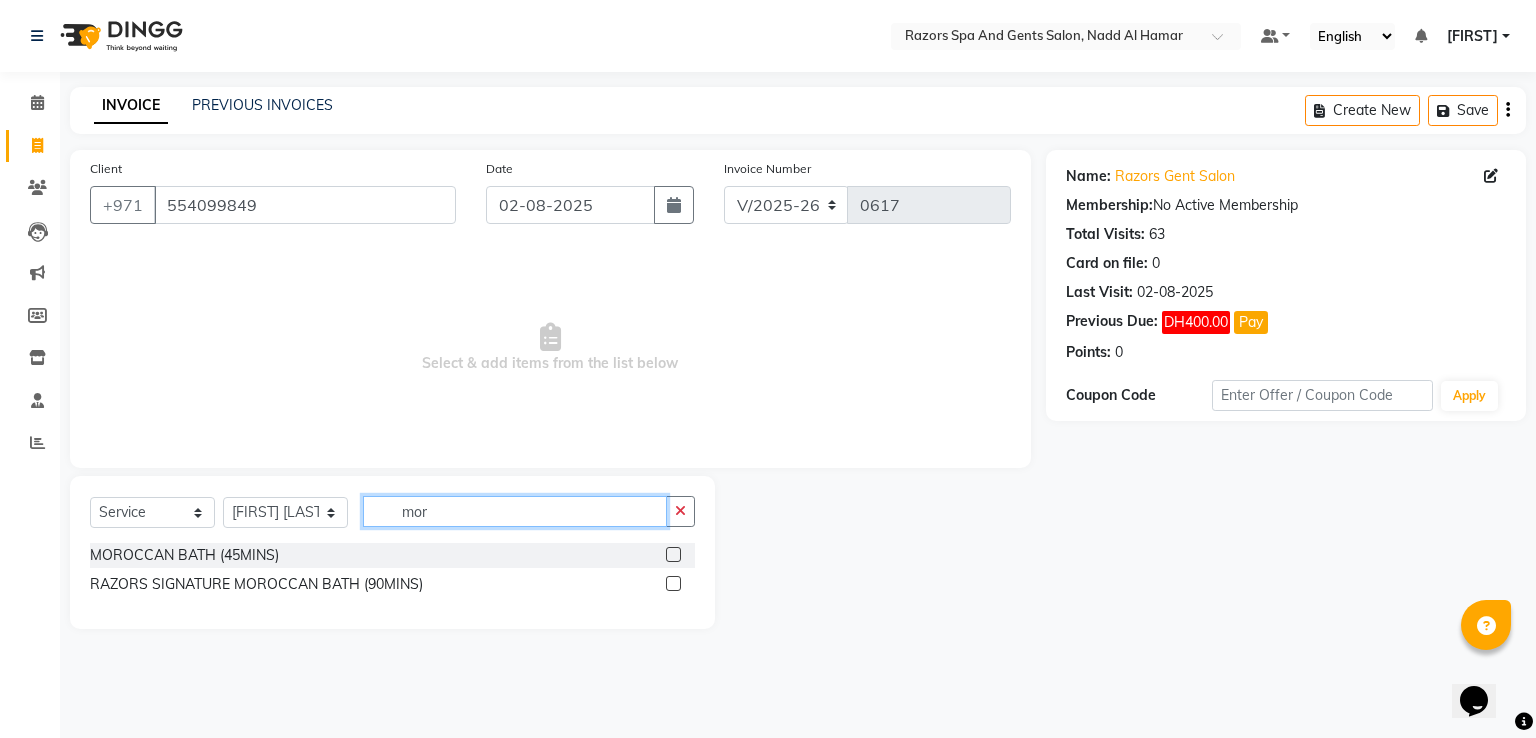 type on "mor" 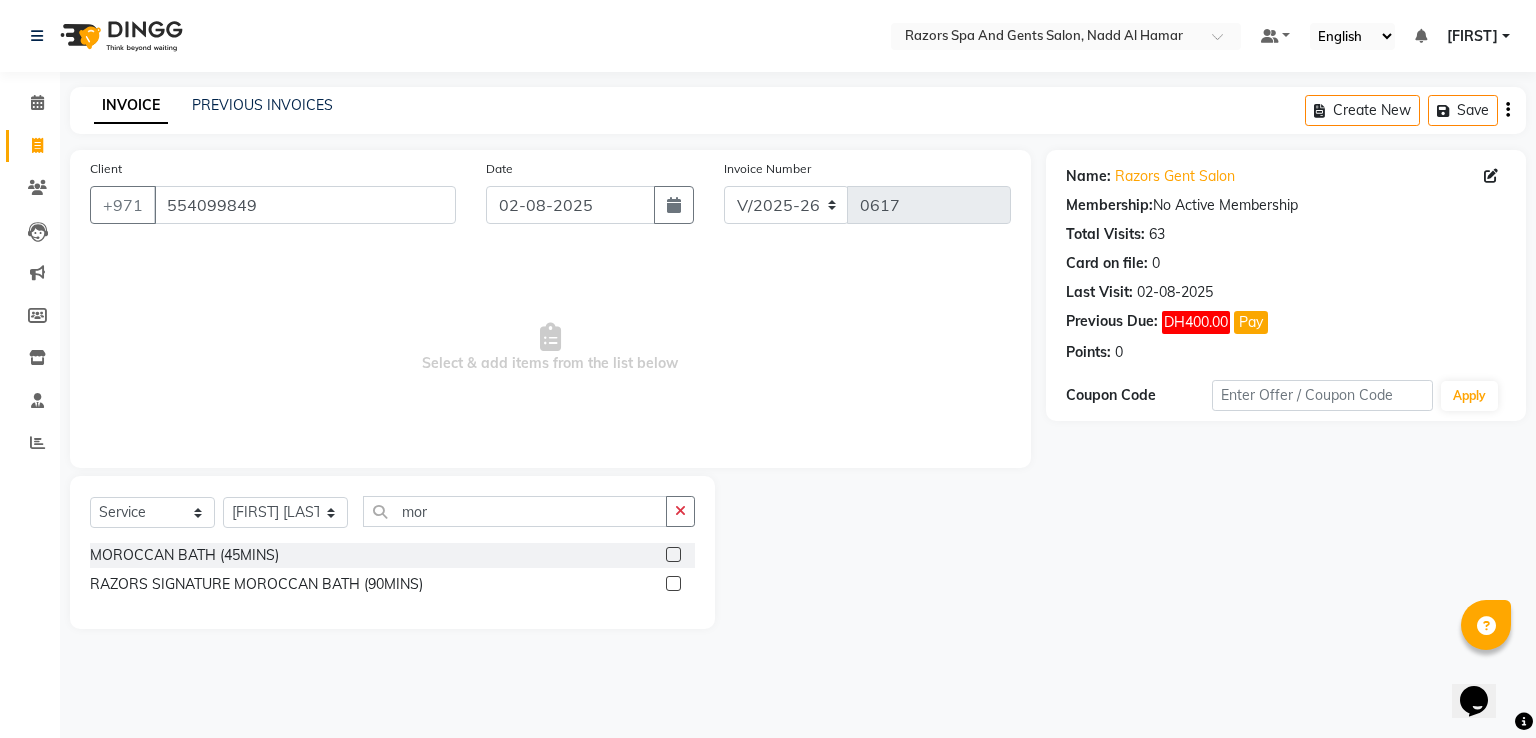 click 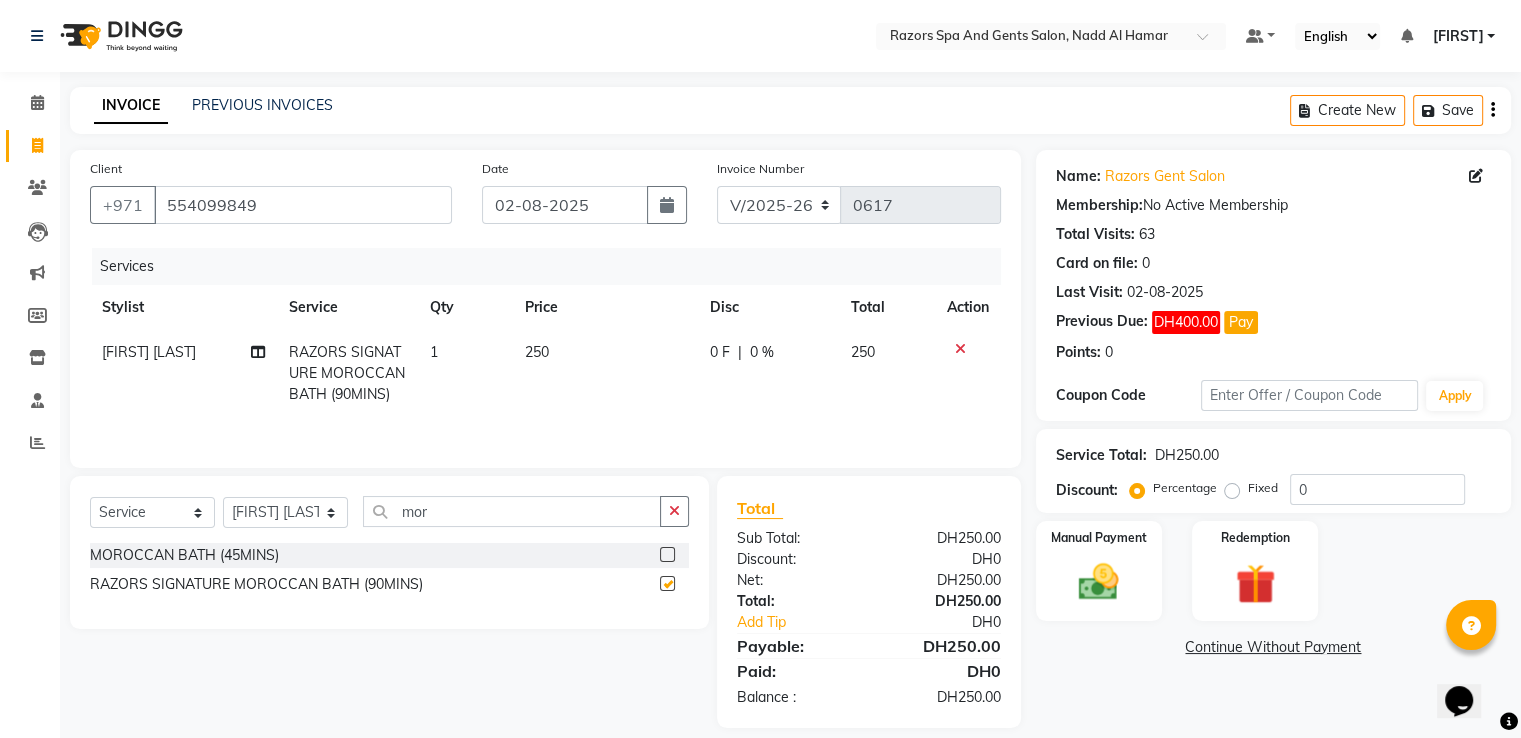 checkbox on "false" 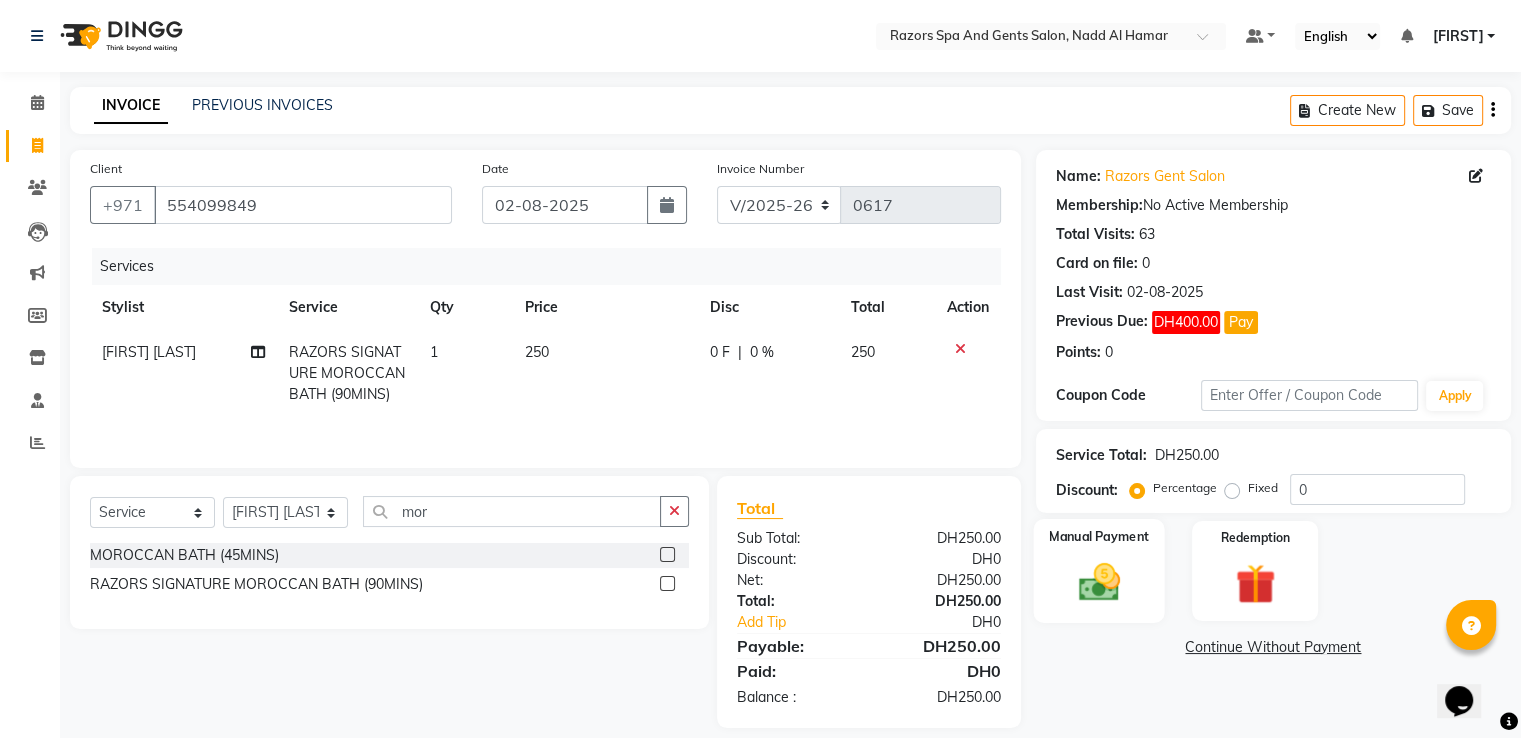 click 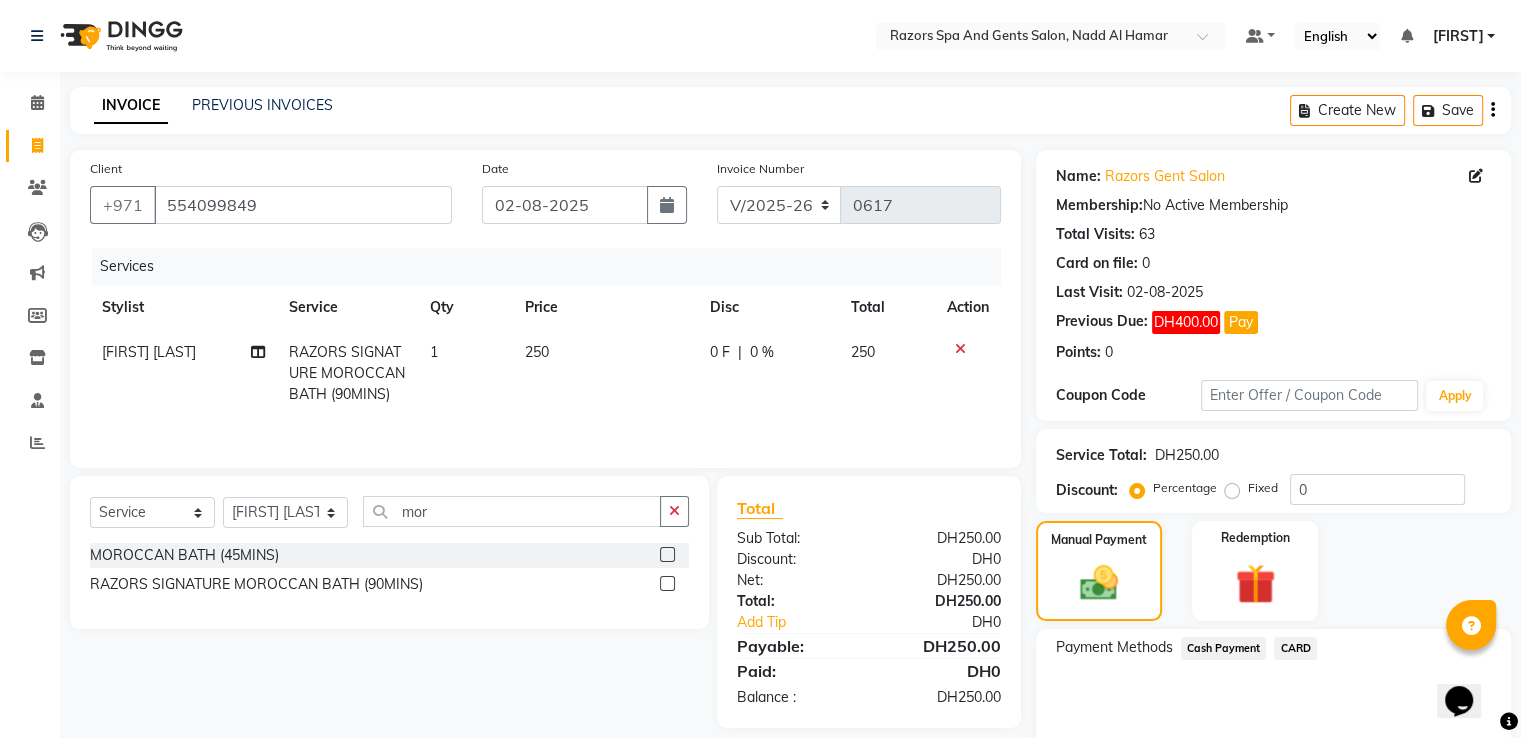 click on "CARD" 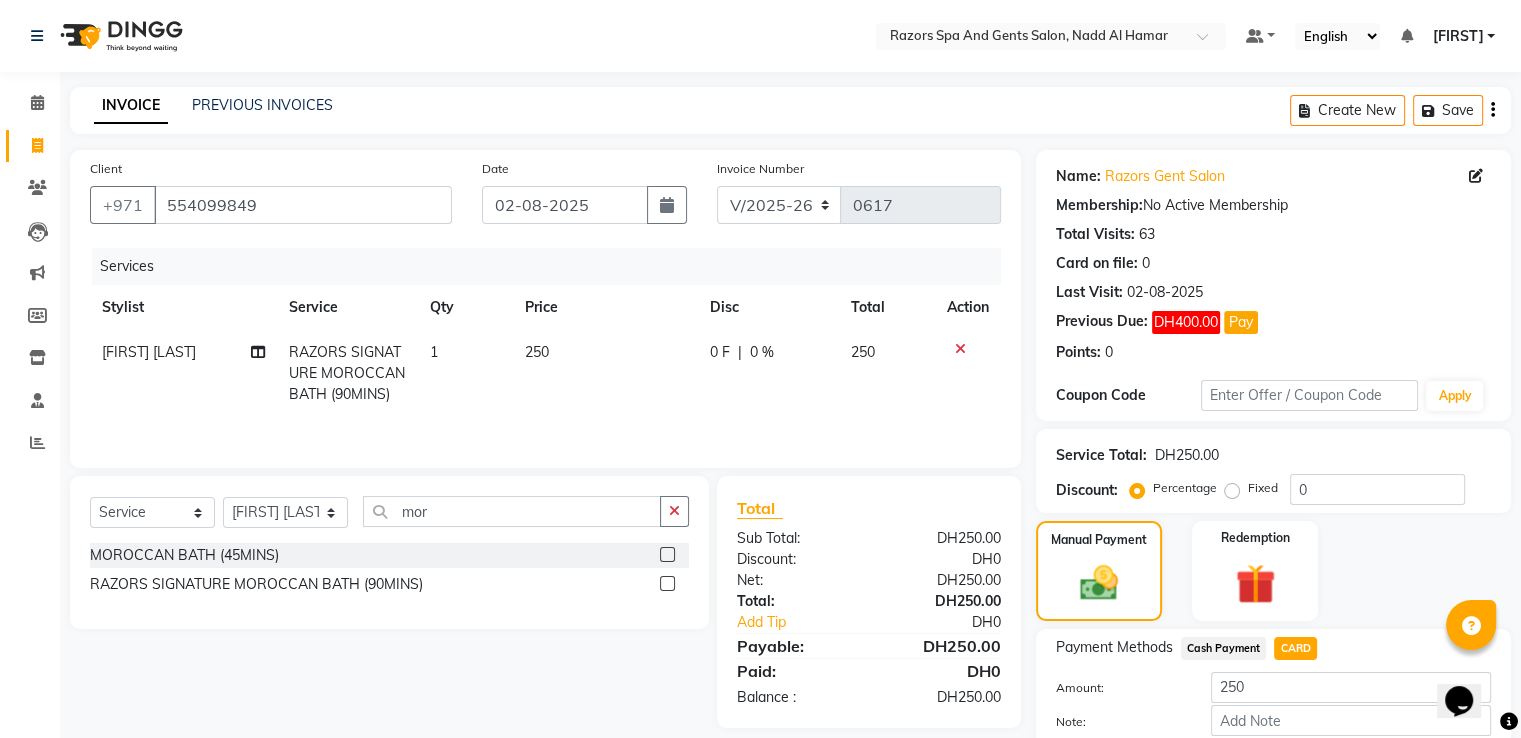 scroll, scrollTop: 112, scrollLeft: 0, axis: vertical 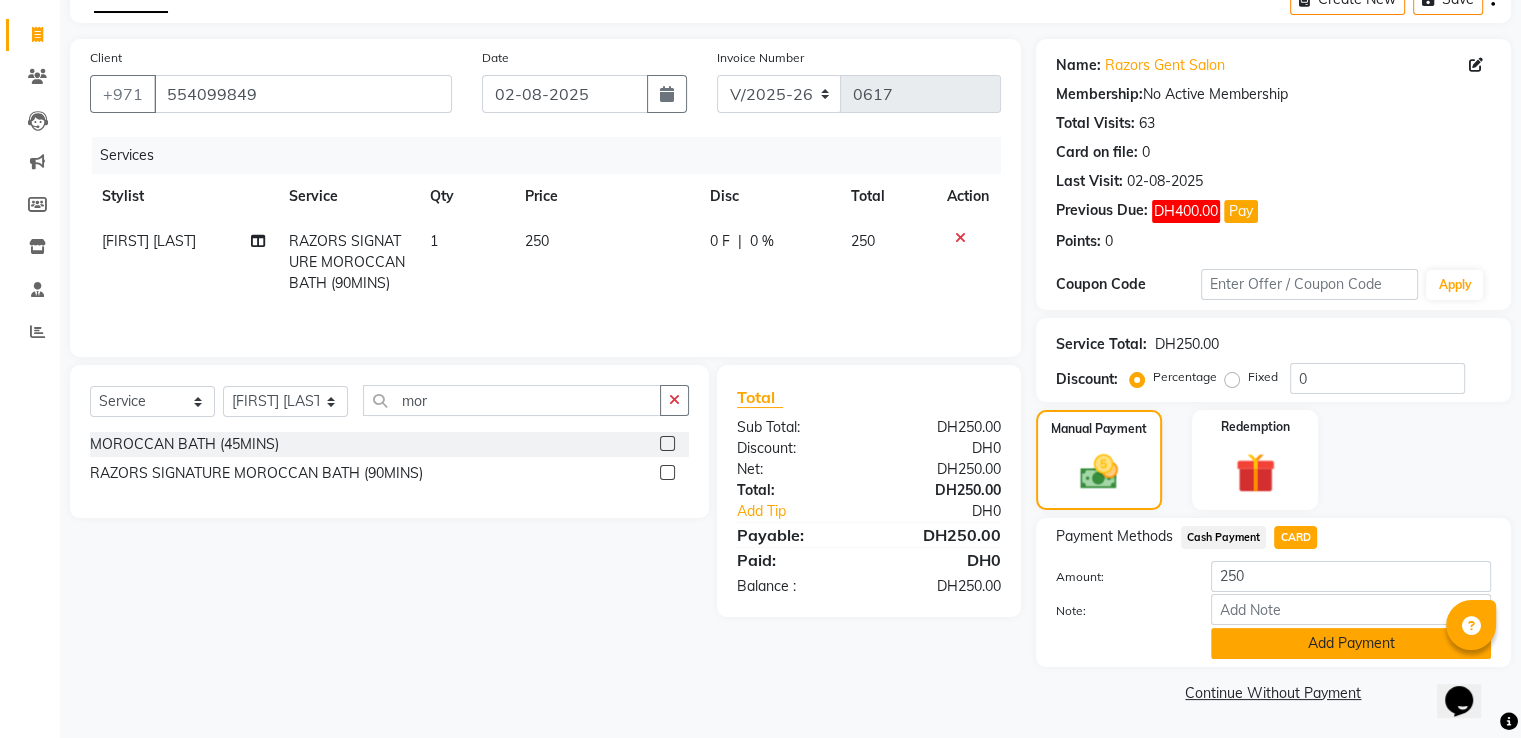 click on "Add Payment" 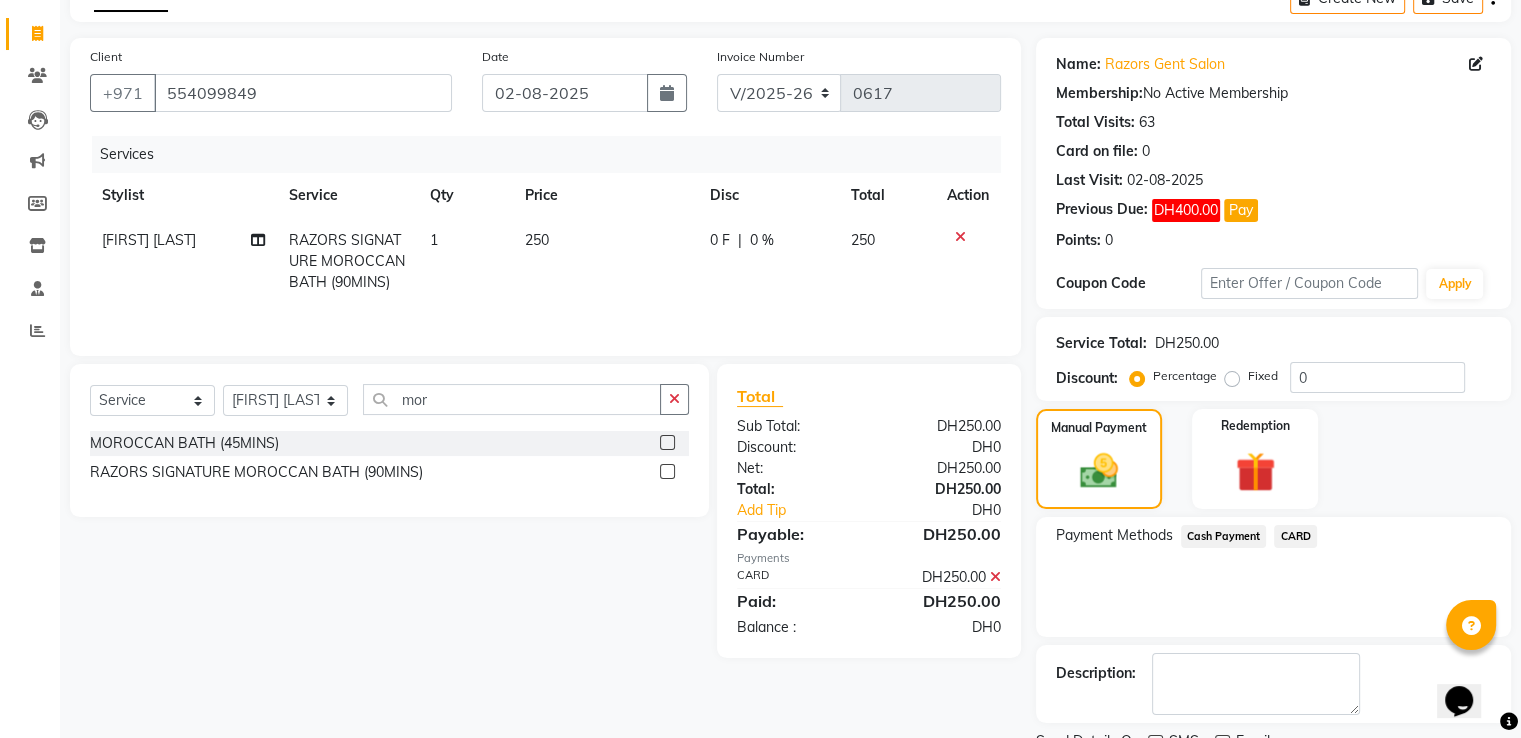 scroll, scrollTop: 193, scrollLeft: 0, axis: vertical 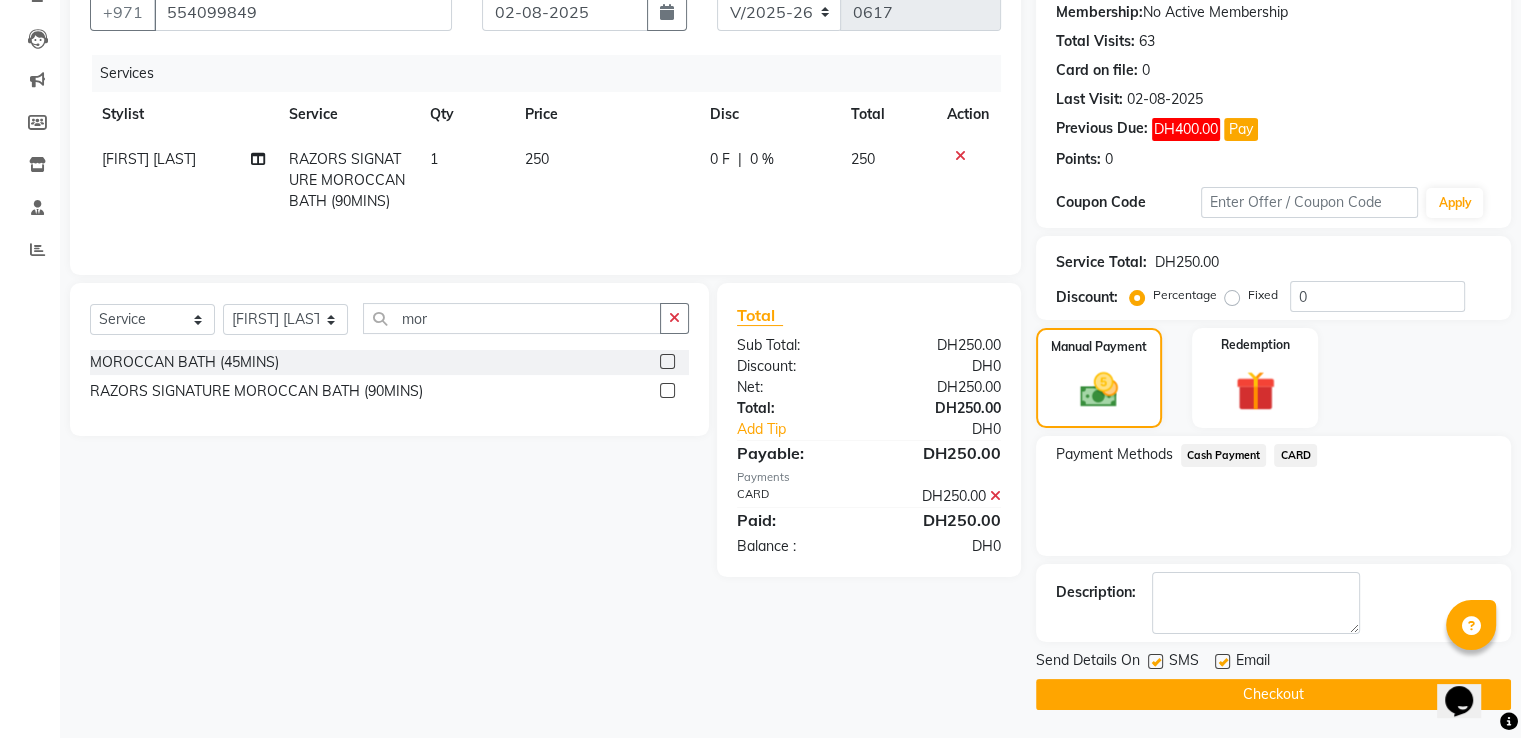 click on "Checkout" 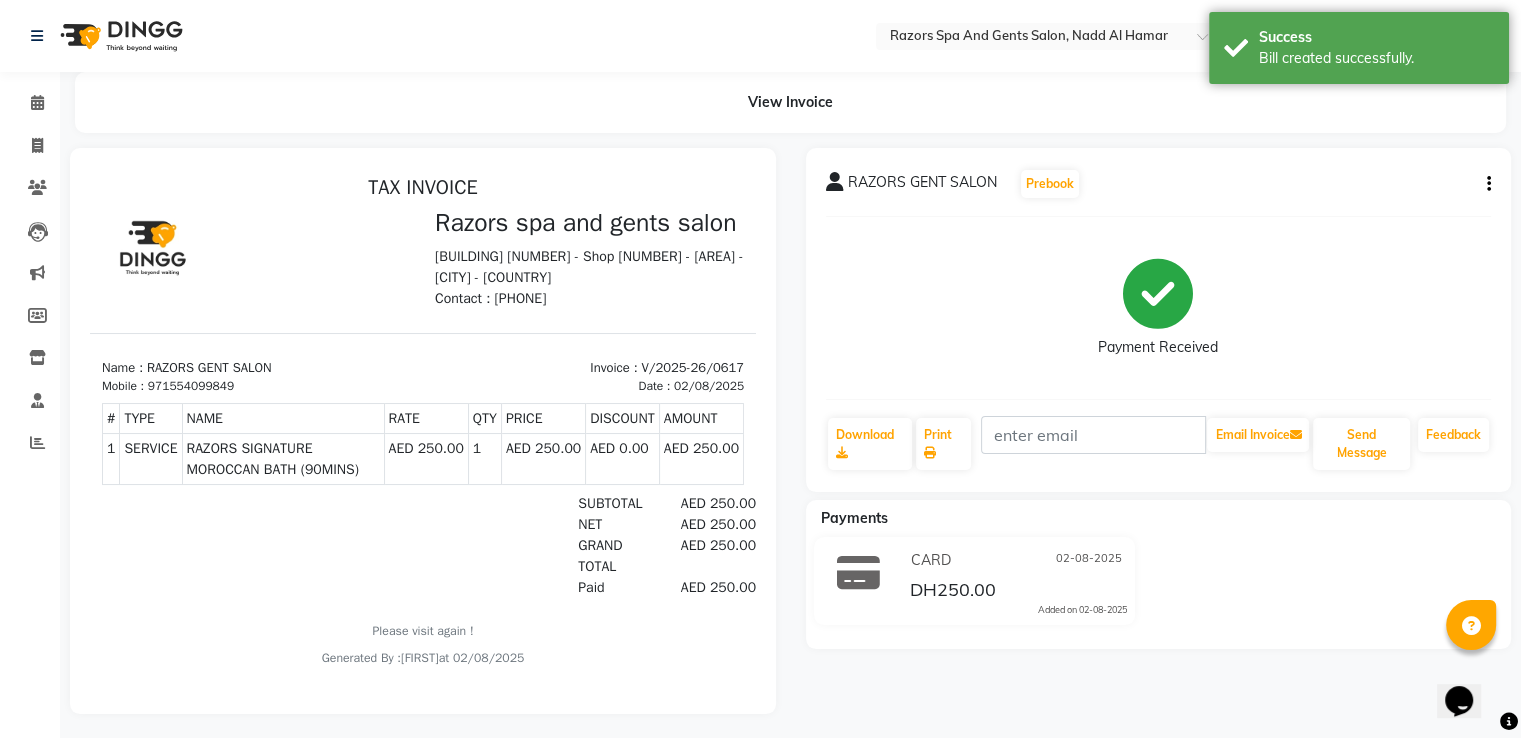 scroll, scrollTop: 0, scrollLeft: 0, axis: both 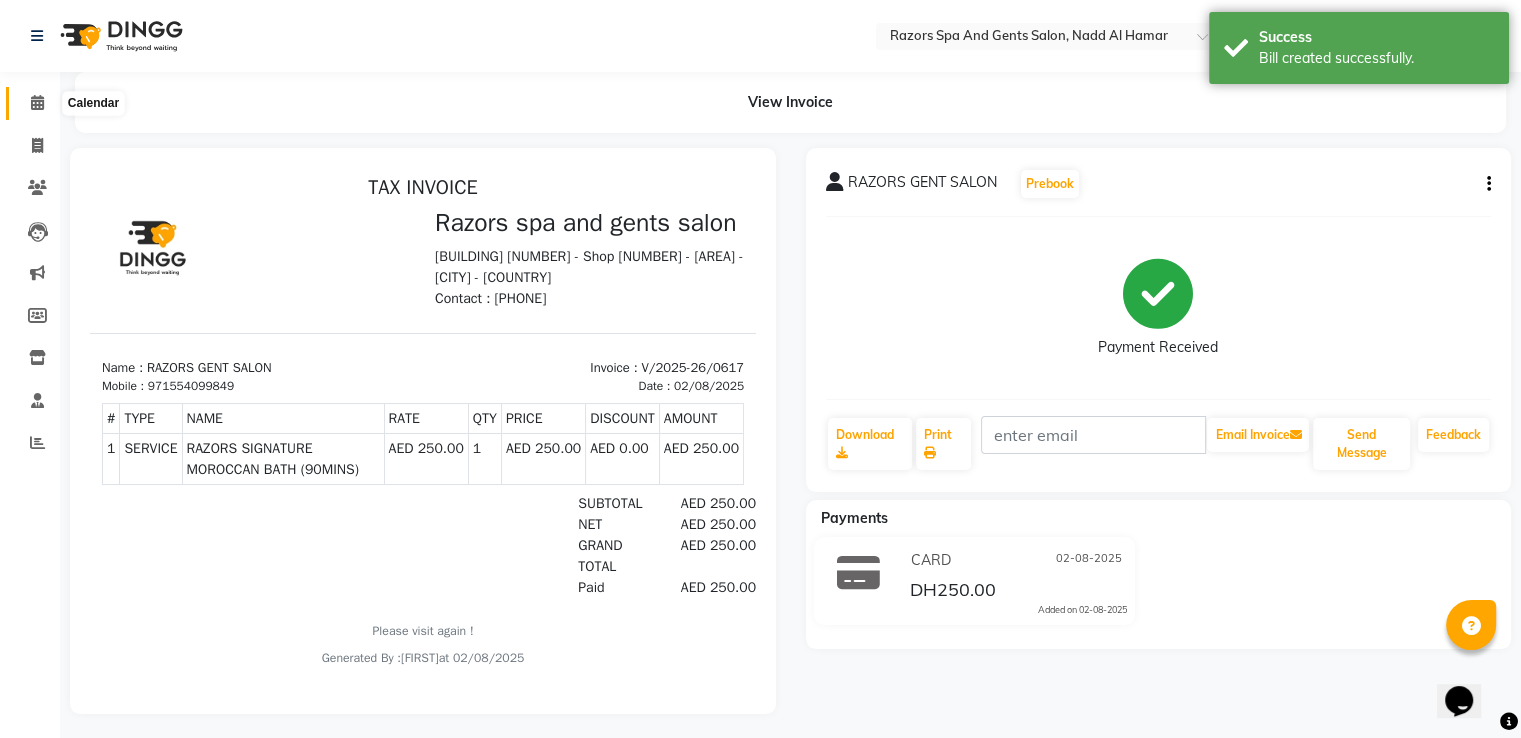 click 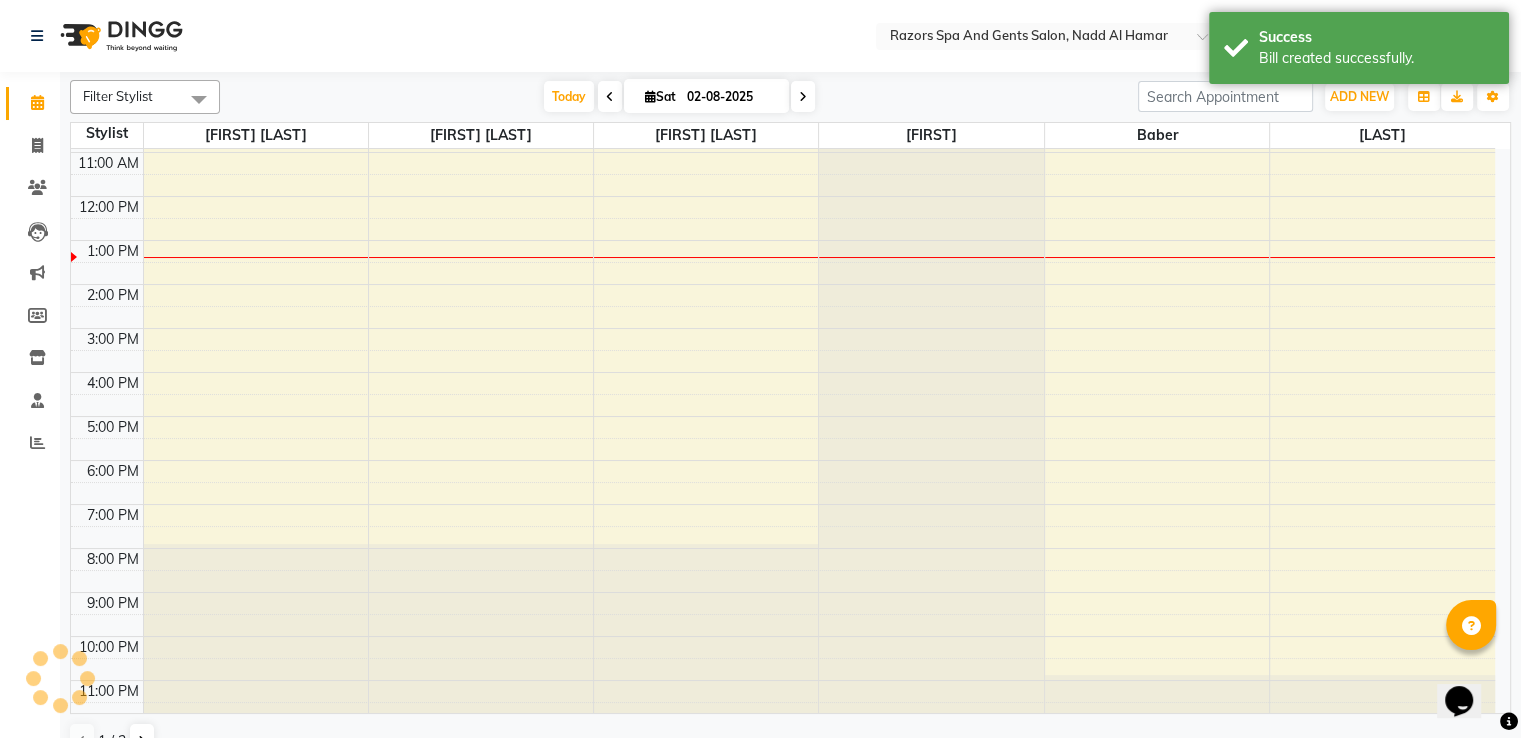 scroll, scrollTop: 0, scrollLeft: 0, axis: both 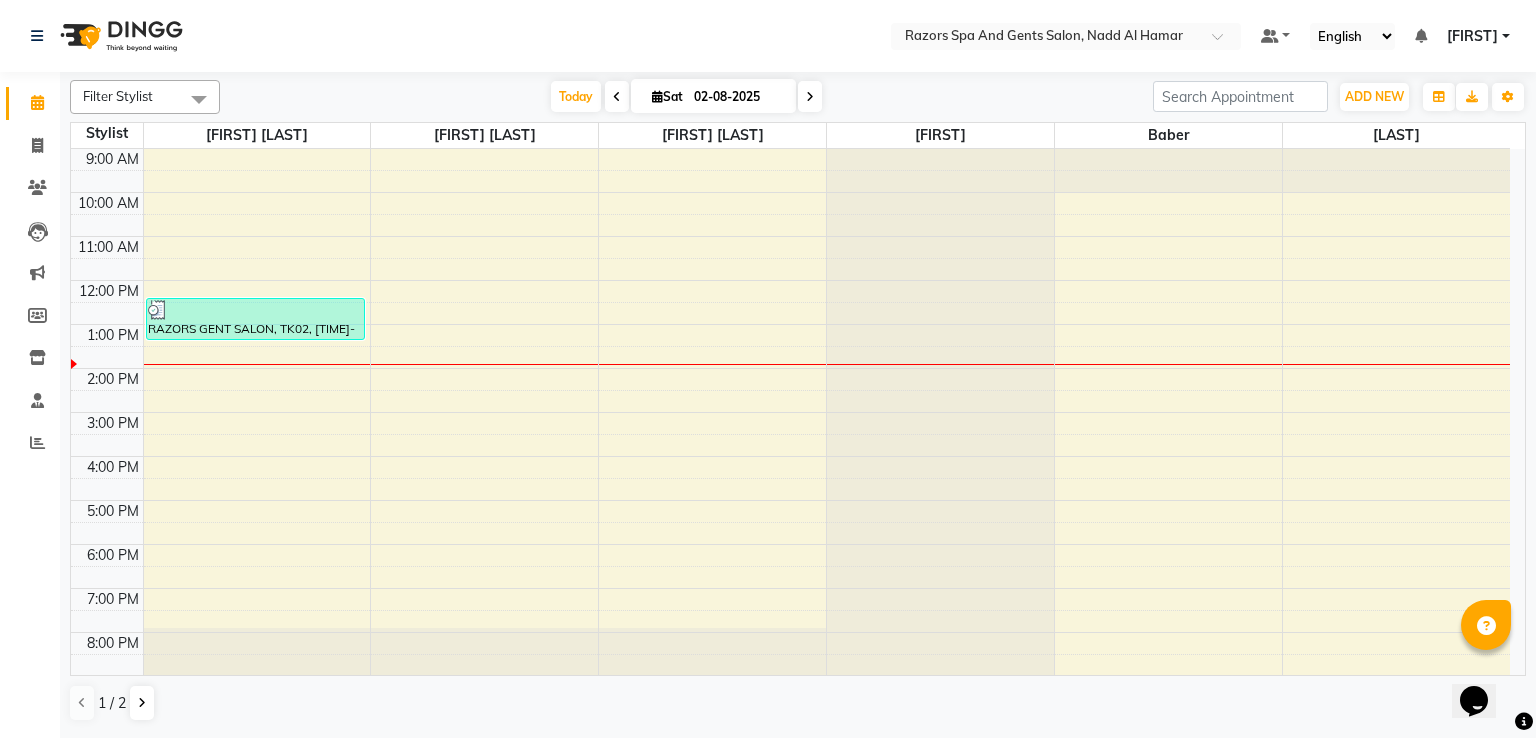 click on "RAZORS GENT SALON, TK02, [TIME]-[TIME], RAZORS SIGNATURE MOROCCAN BATH ([DURATION]MINS)" at bounding box center [255, 319] 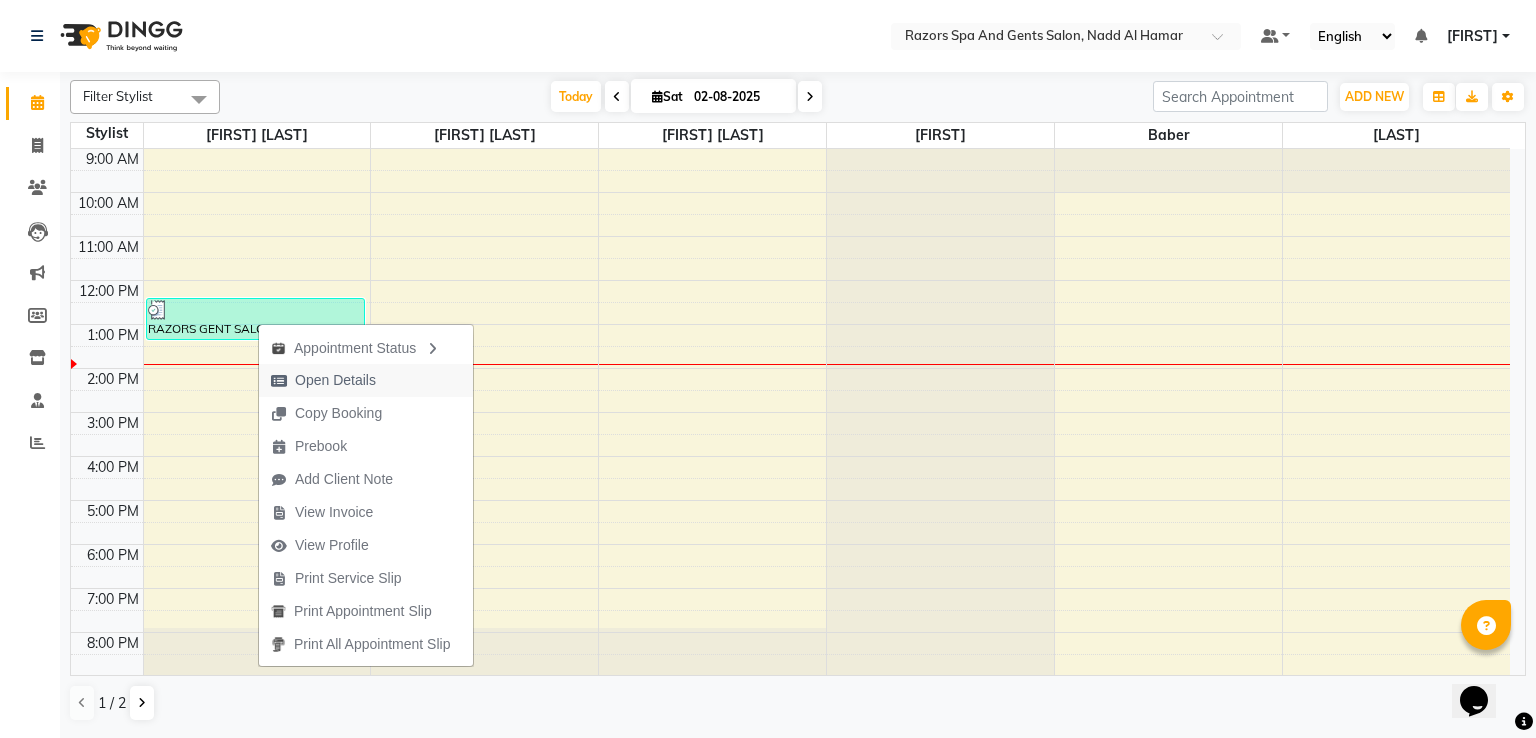 click on "Open Details" at bounding box center (335, 380) 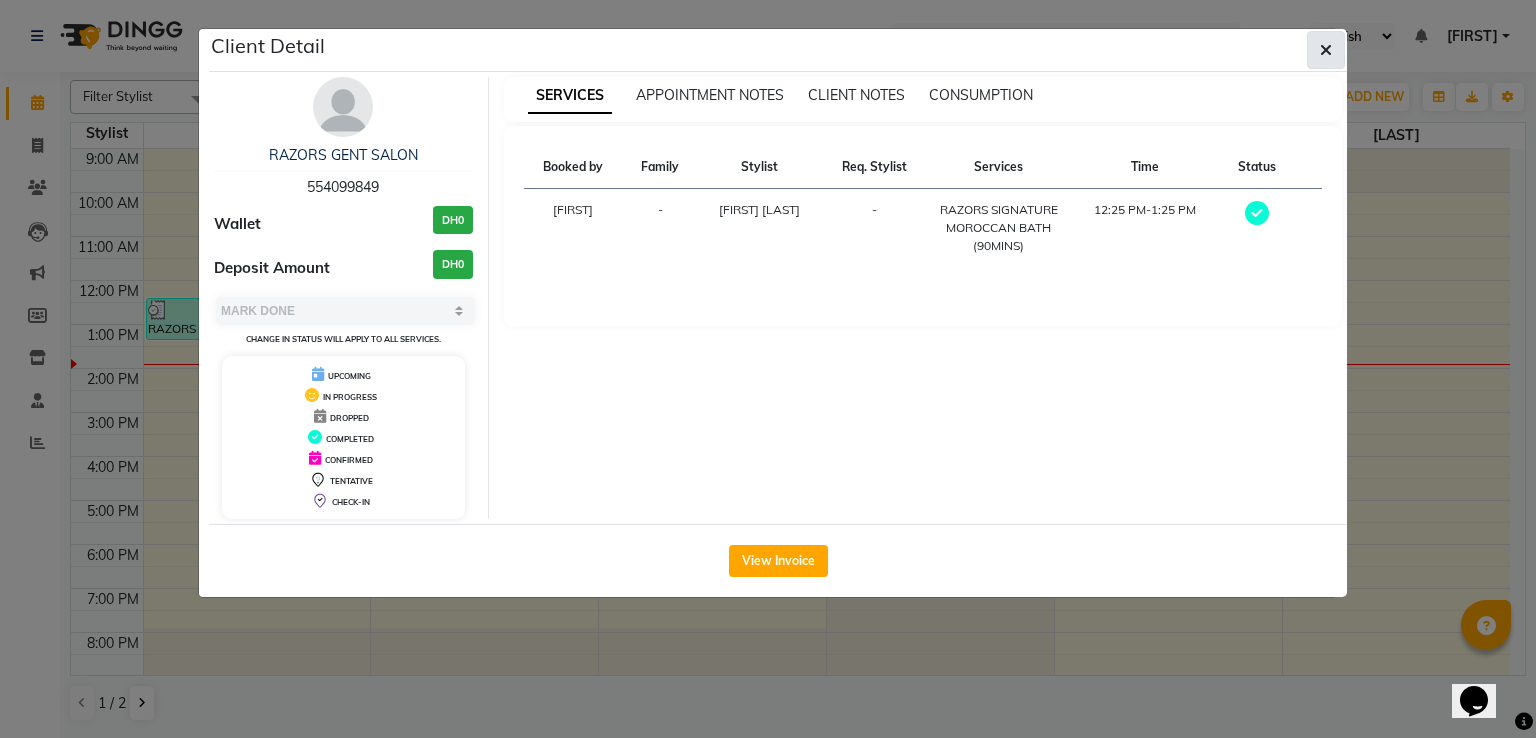 click 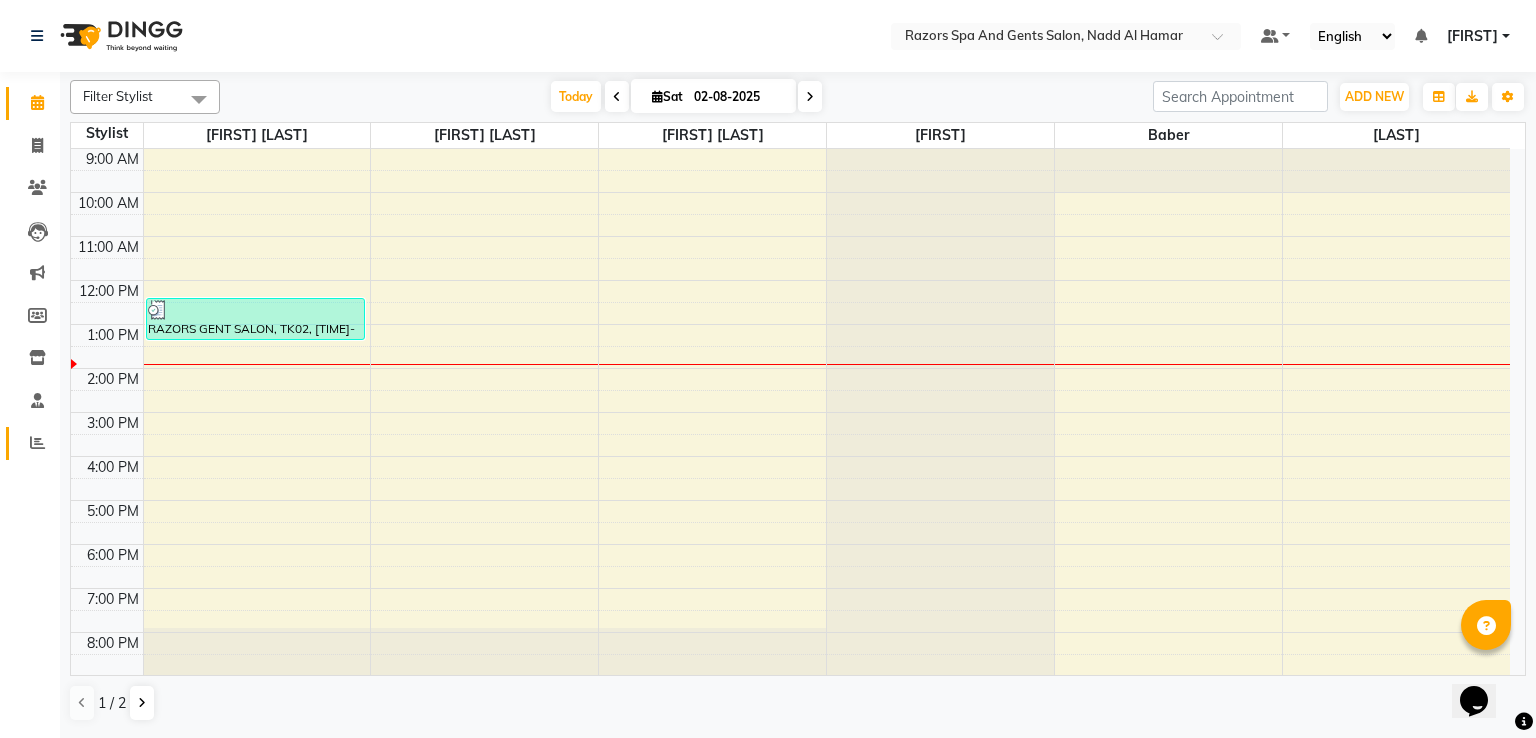 click 